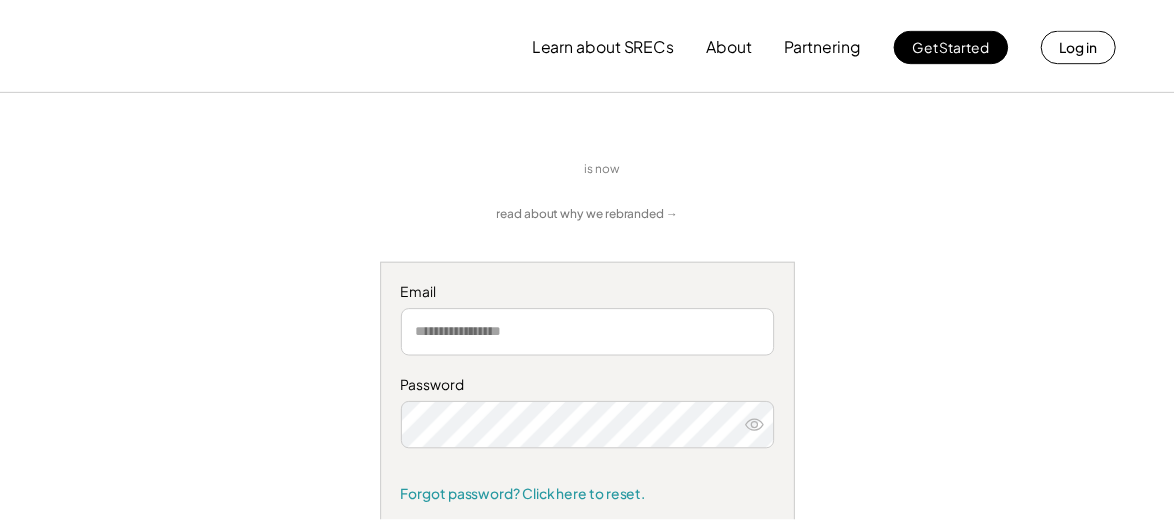 scroll, scrollTop: 0, scrollLeft: 0, axis: both 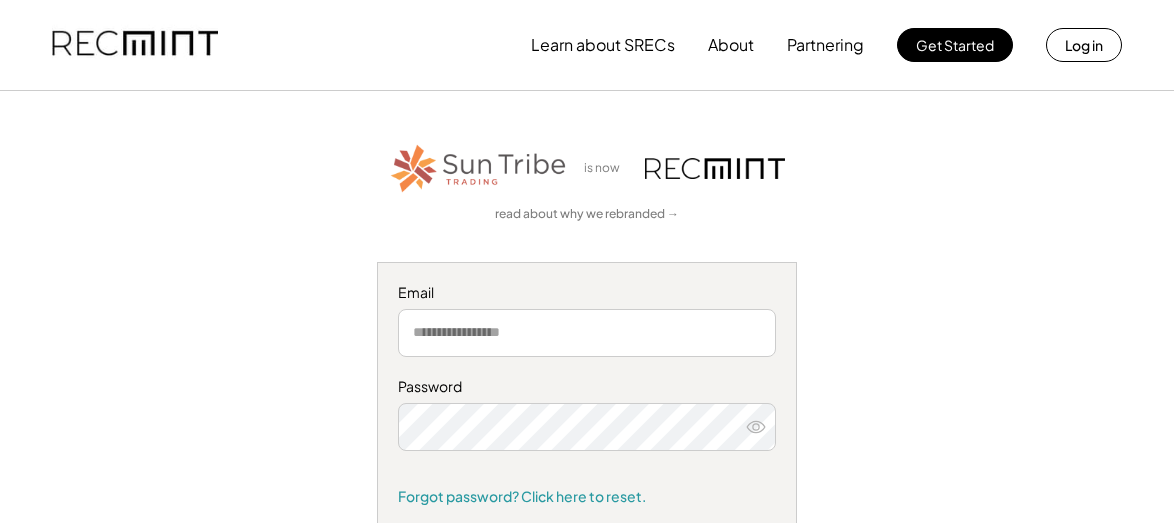 click at bounding box center (587, 333) 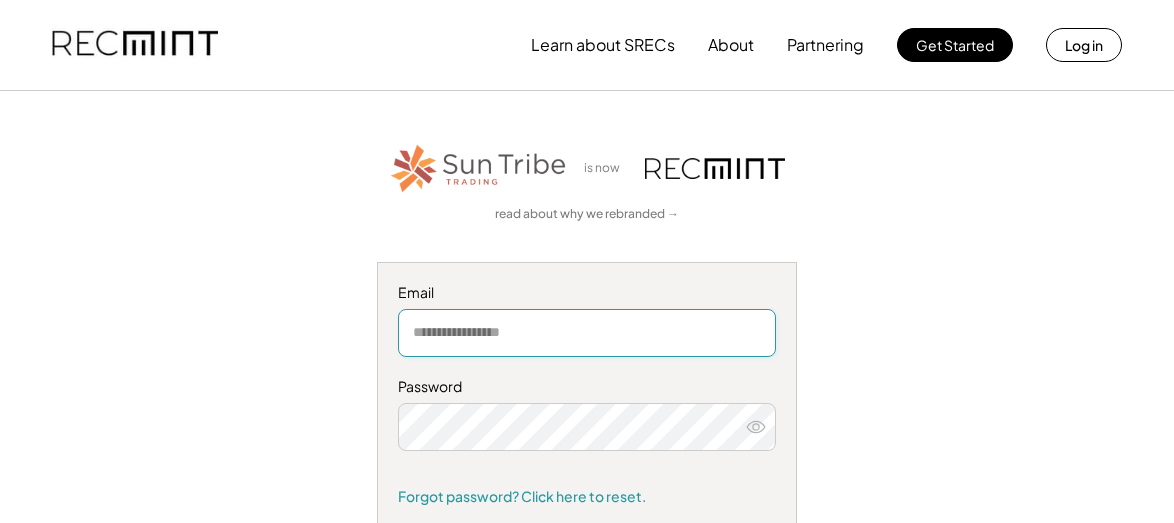 click at bounding box center (587, 333) 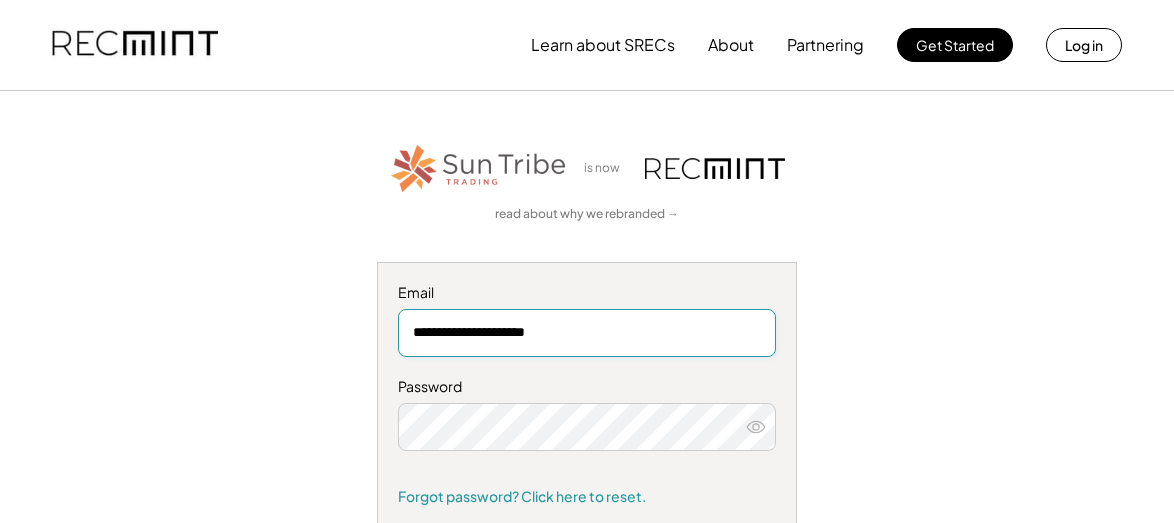 type on "**********" 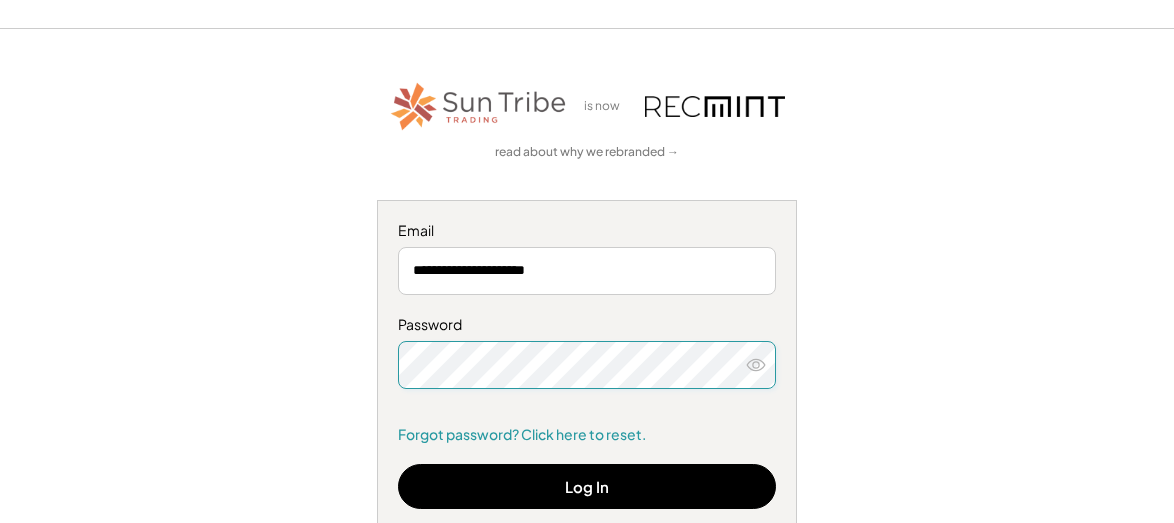 scroll, scrollTop: 300, scrollLeft: 0, axis: vertical 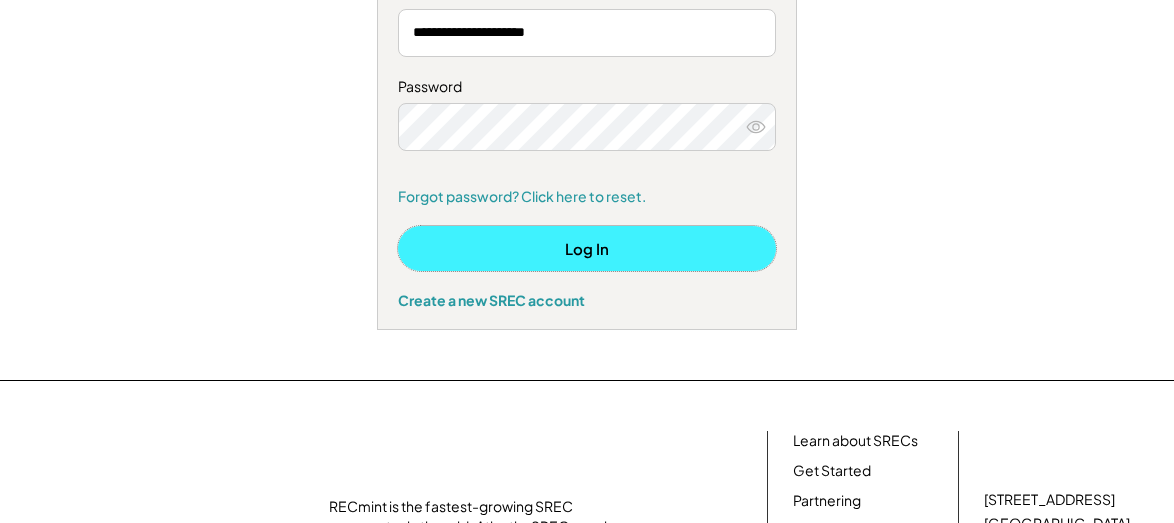 click on "Log In" at bounding box center (587, 248) 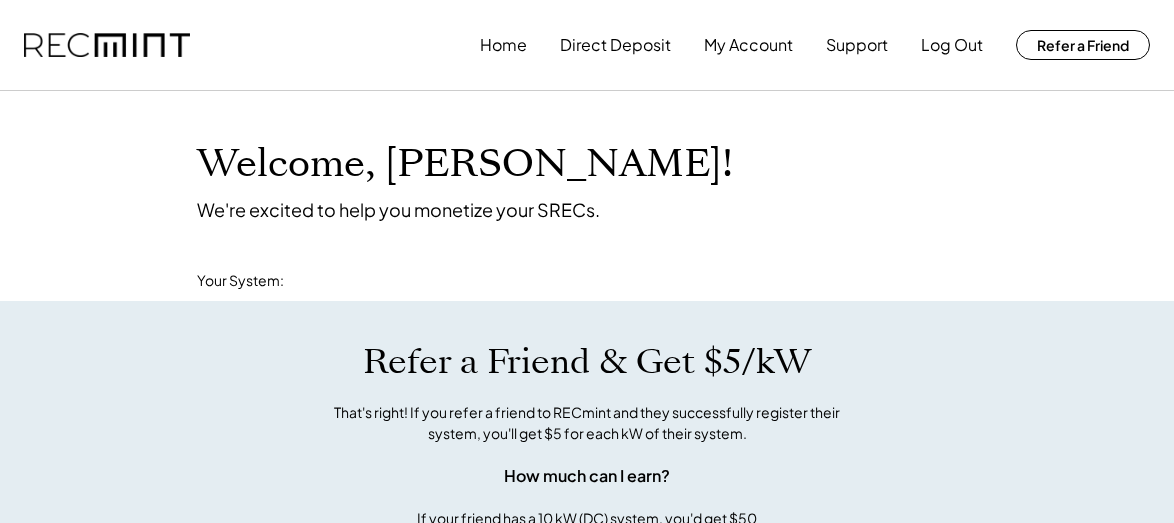 scroll, scrollTop: 0, scrollLeft: 0, axis: both 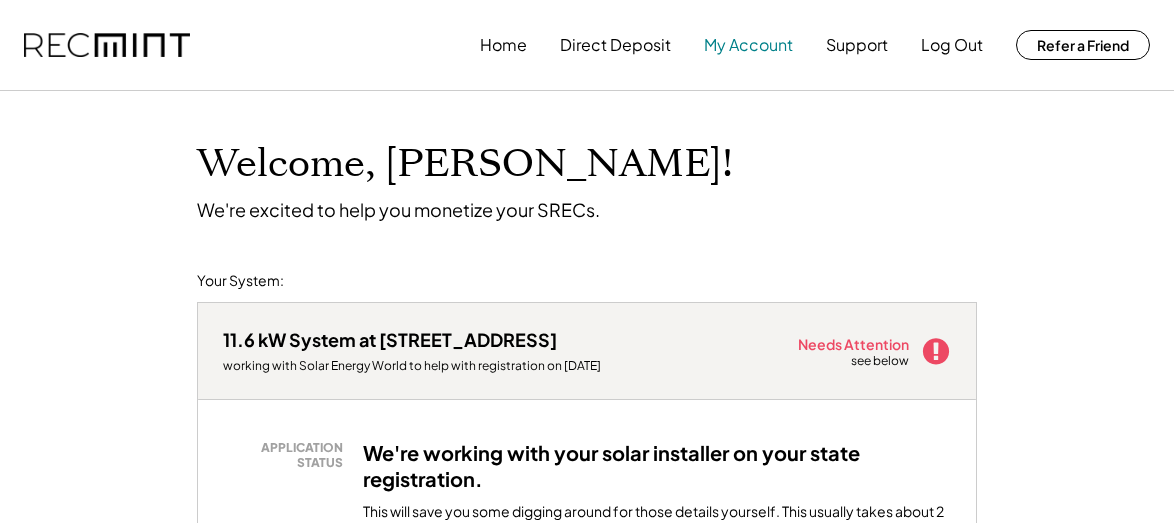click on "My Account" at bounding box center [748, 45] 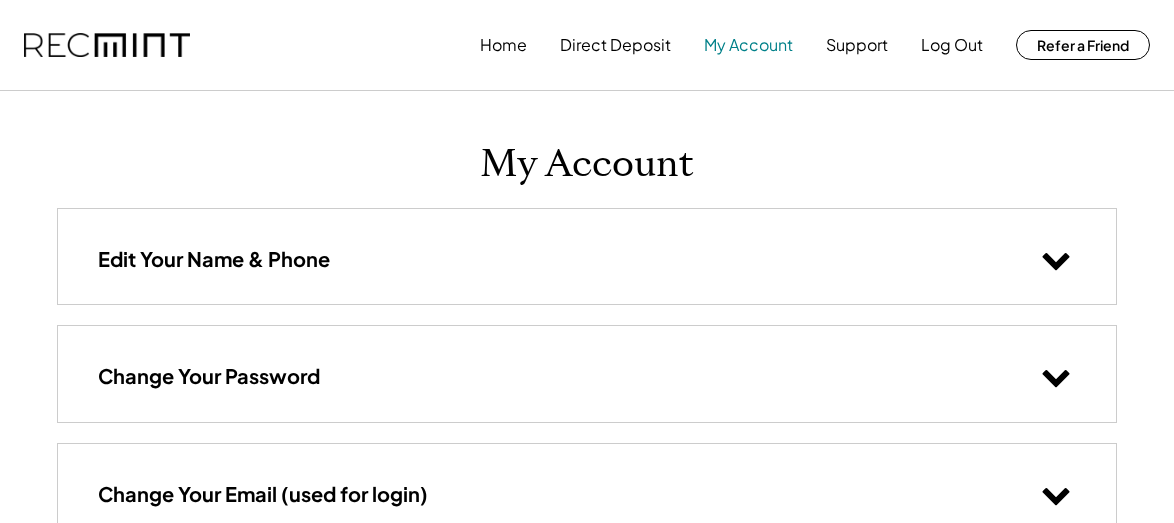 scroll, scrollTop: 0, scrollLeft: 0, axis: both 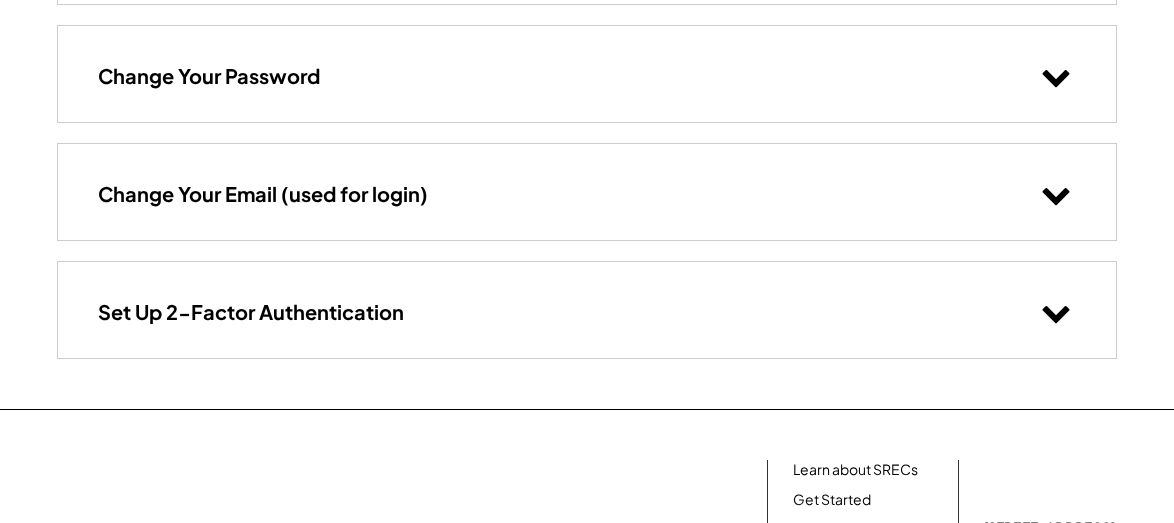 click on "Set Up 2-Factor Authentication" at bounding box center [587, 309] 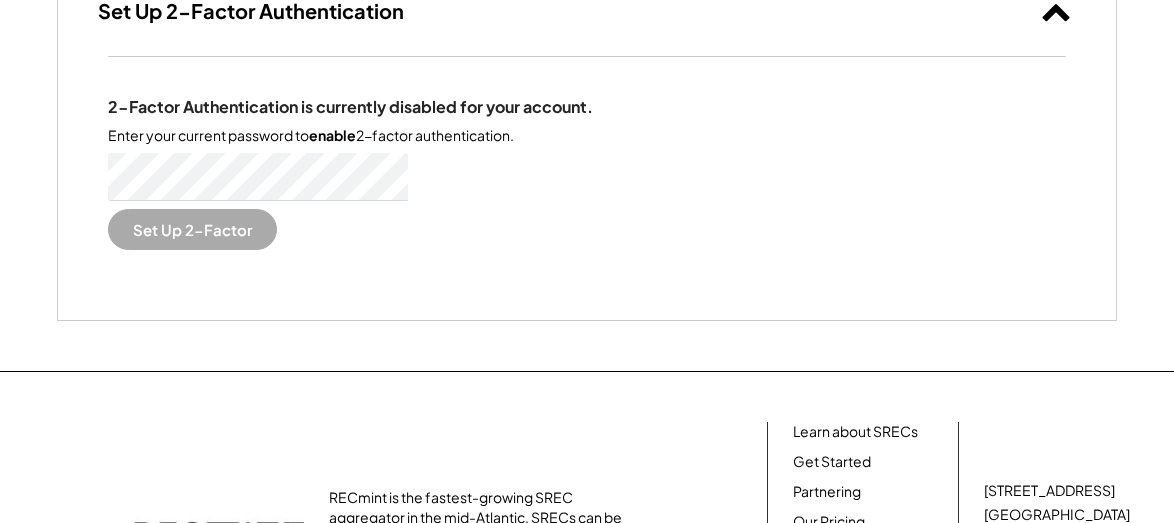 scroll, scrollTop: 600, scrollLeft: 0, axis: vertical 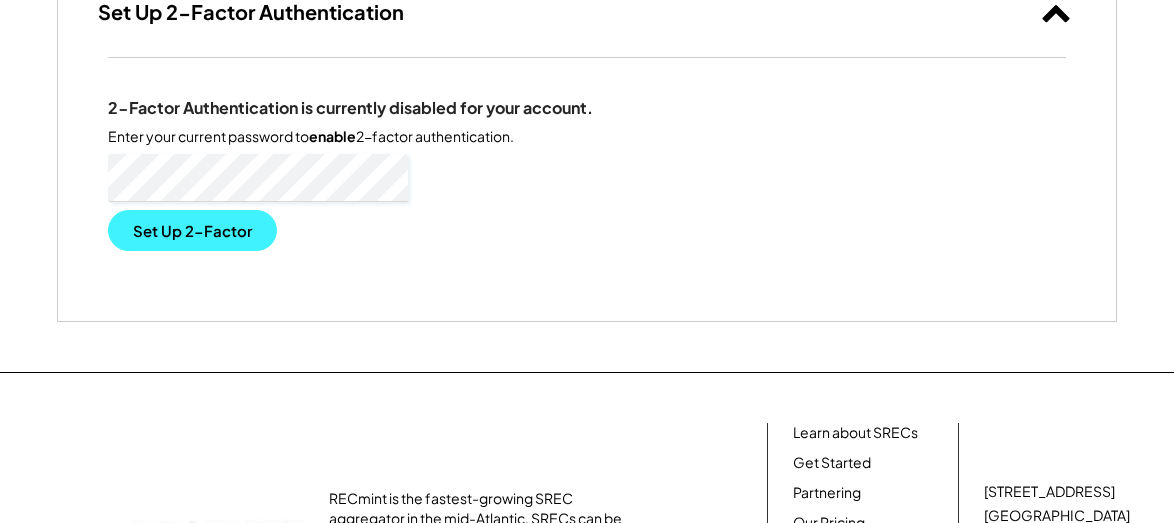 click on "Set Up 2-Factor" at bounding box center (192, 230) 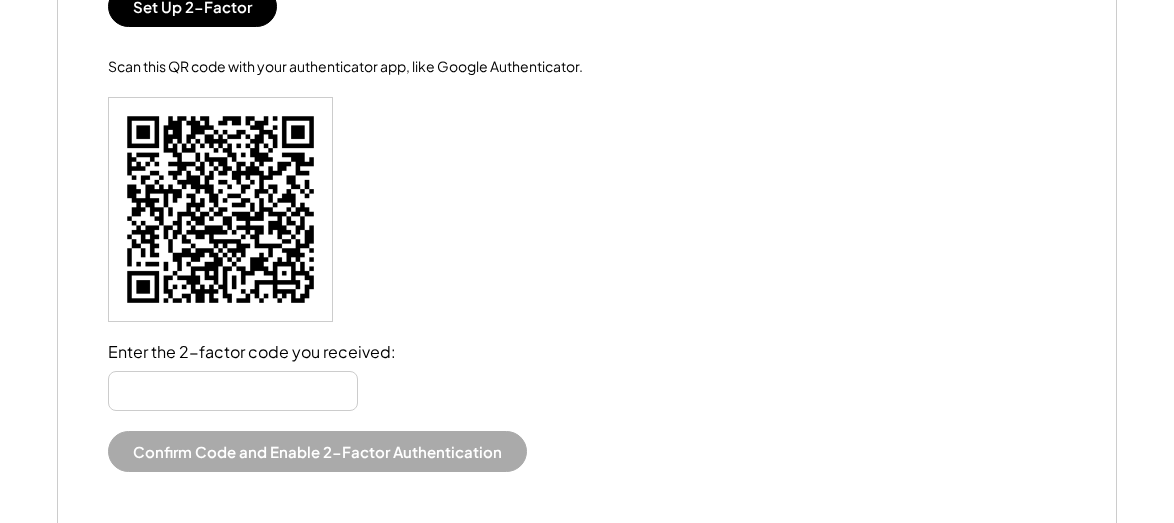 scroll, scrollTop: 800, scrollLeft: 0, axis: vertical 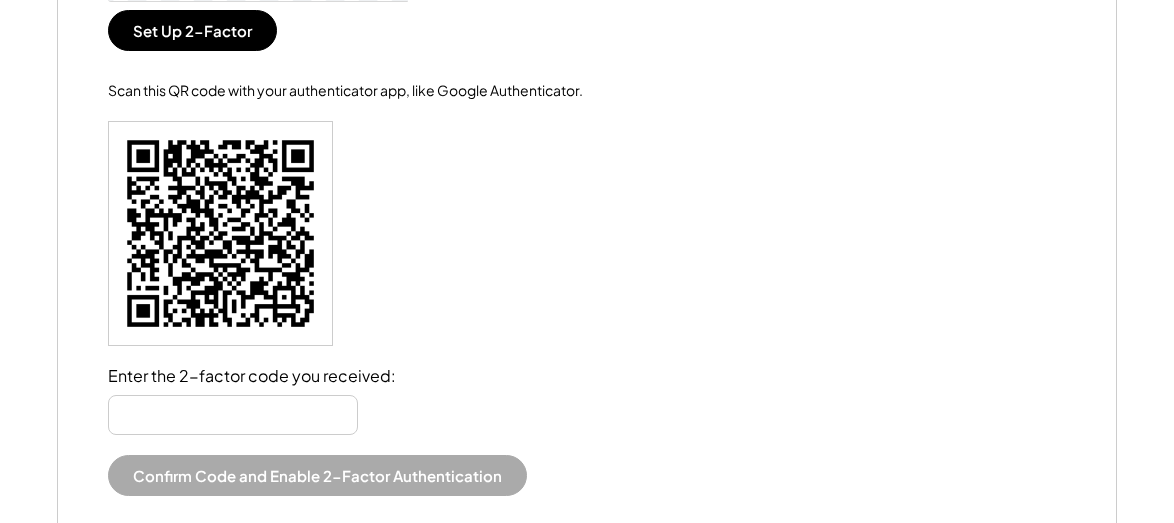 click at bounding box center (233, 415) 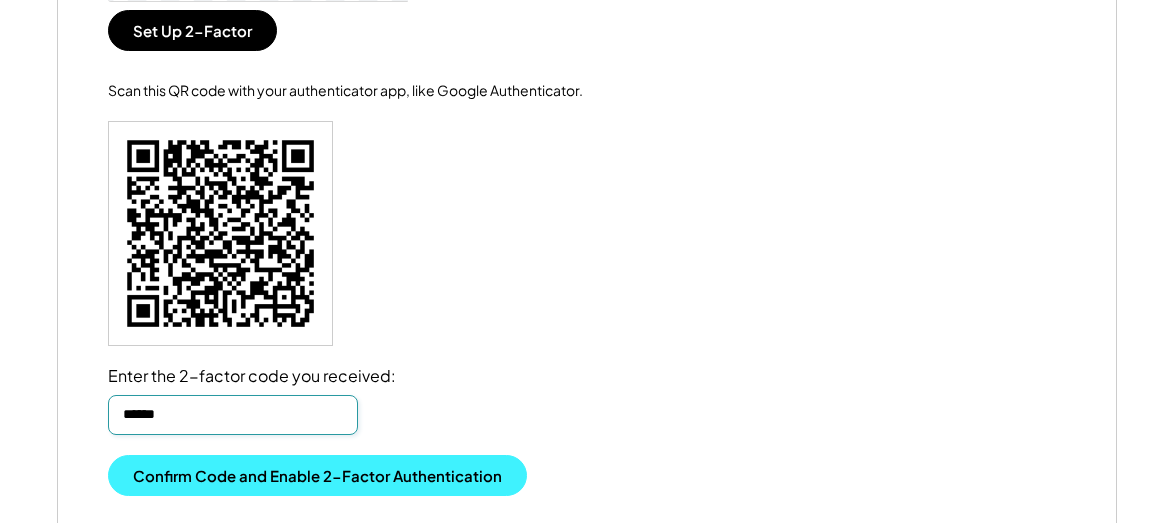 type on "******" 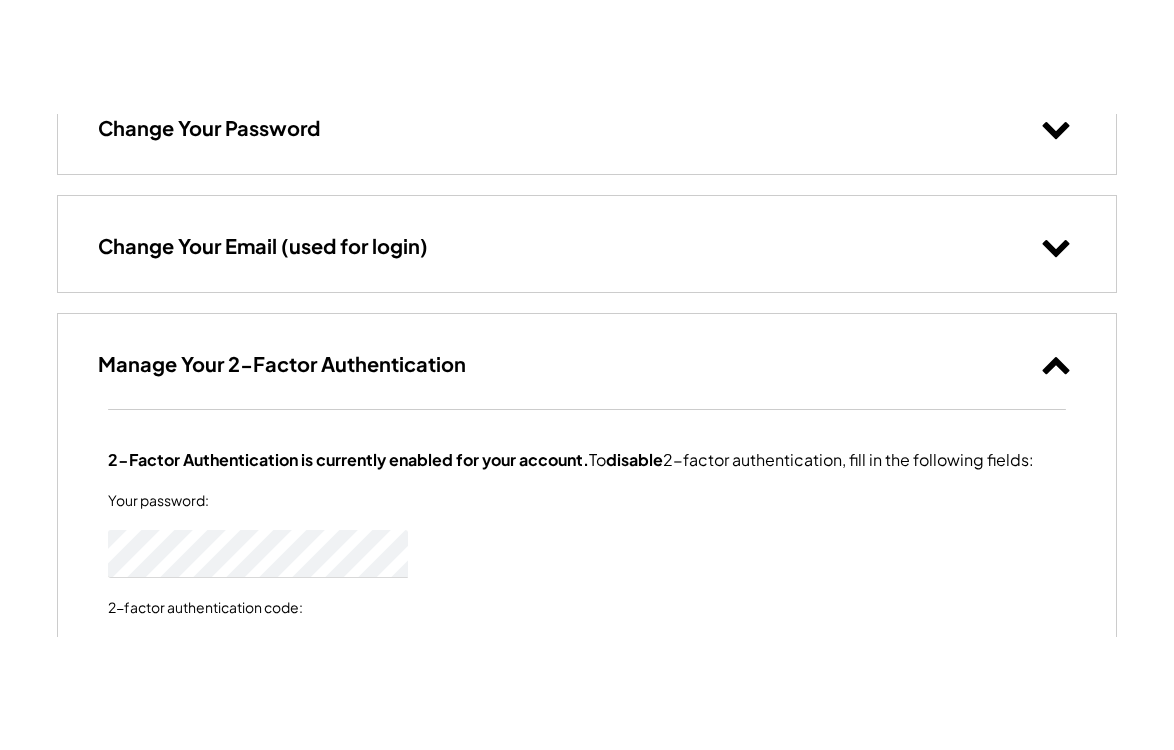scroll, scrollTop: 0, scrollLeft: 0, axis: both 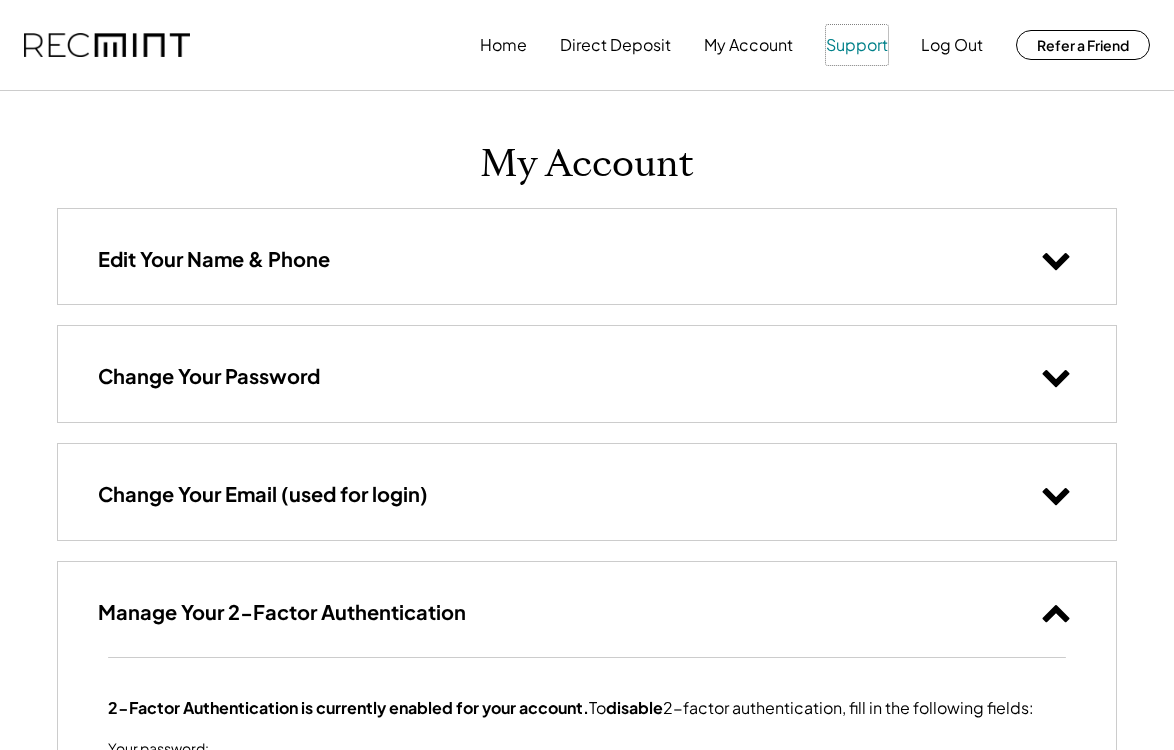 click on "Support" at bounding box center [857, 45] 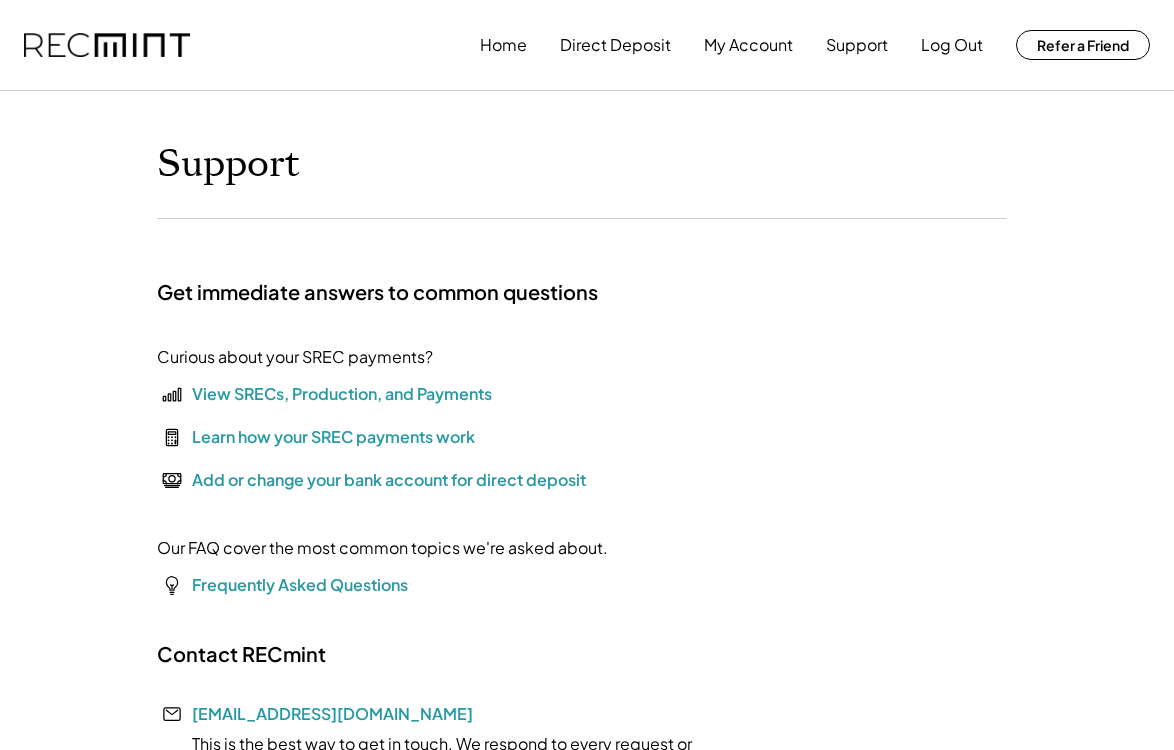 scroll, scrollTop: 0, scrollLeft: 0, axis: both 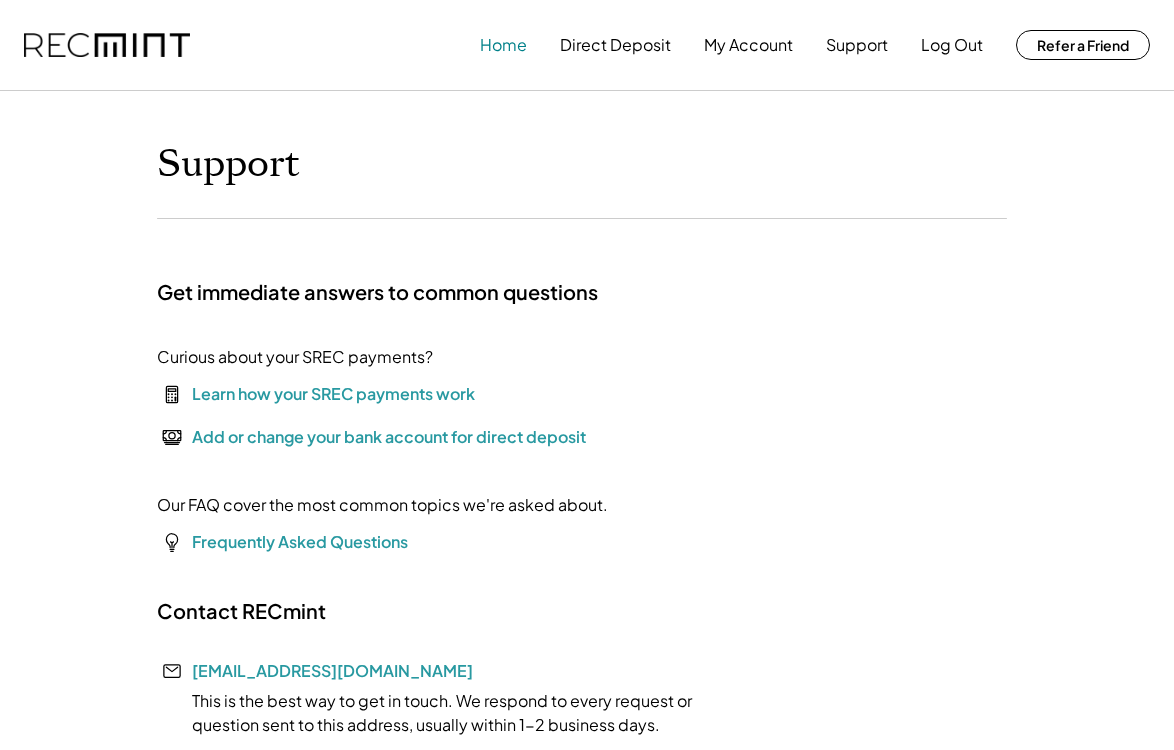 click on "Home" at bounding box center (503, 45) 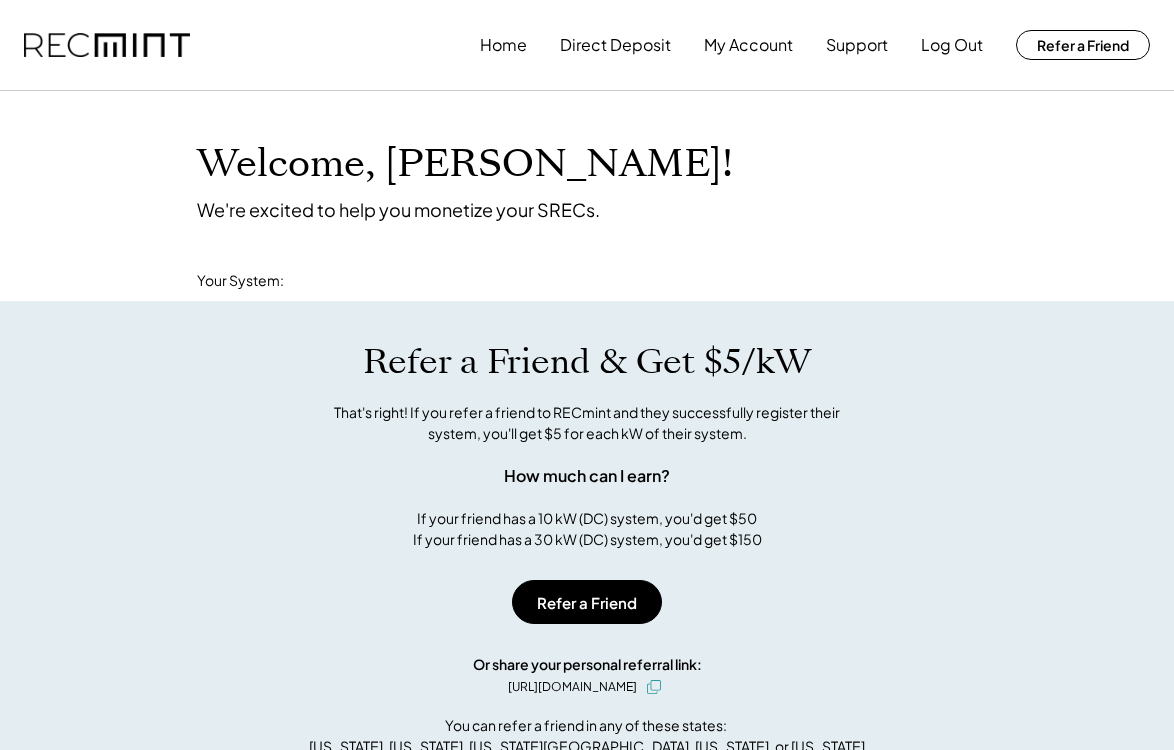 scroll, scrollTop: 0, scrollLeft: 0, axis: both 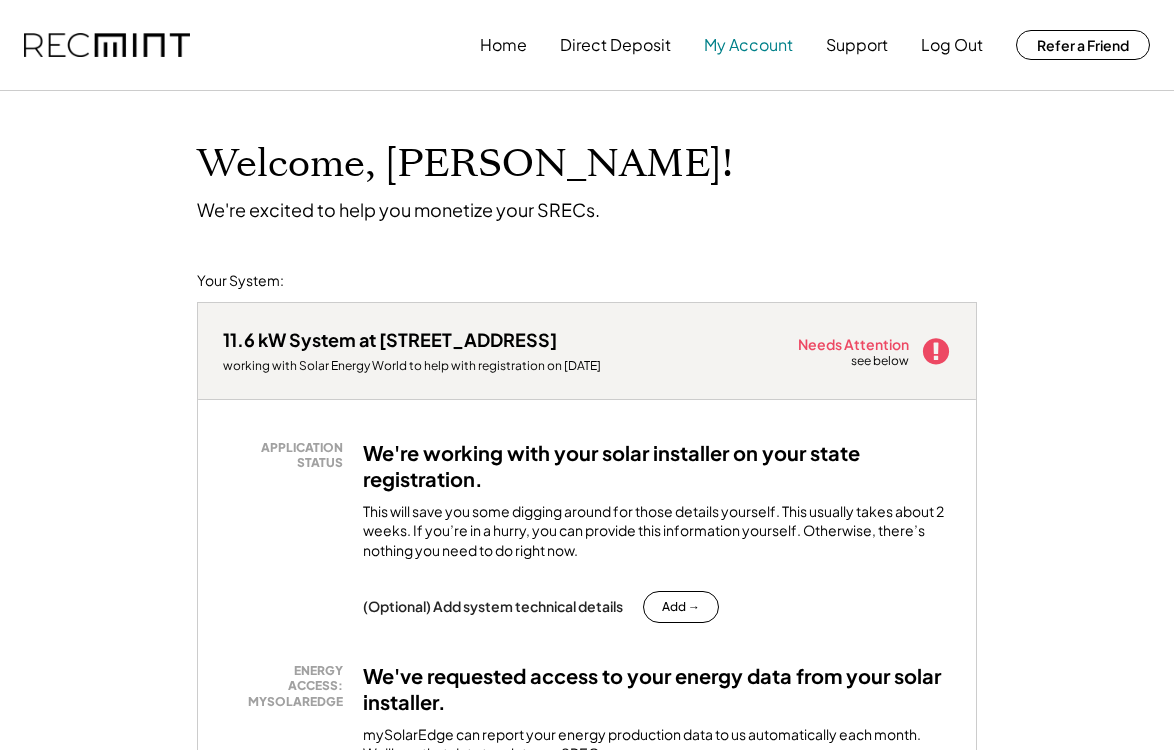 click on "My Account" at bounding box center (748, 45) 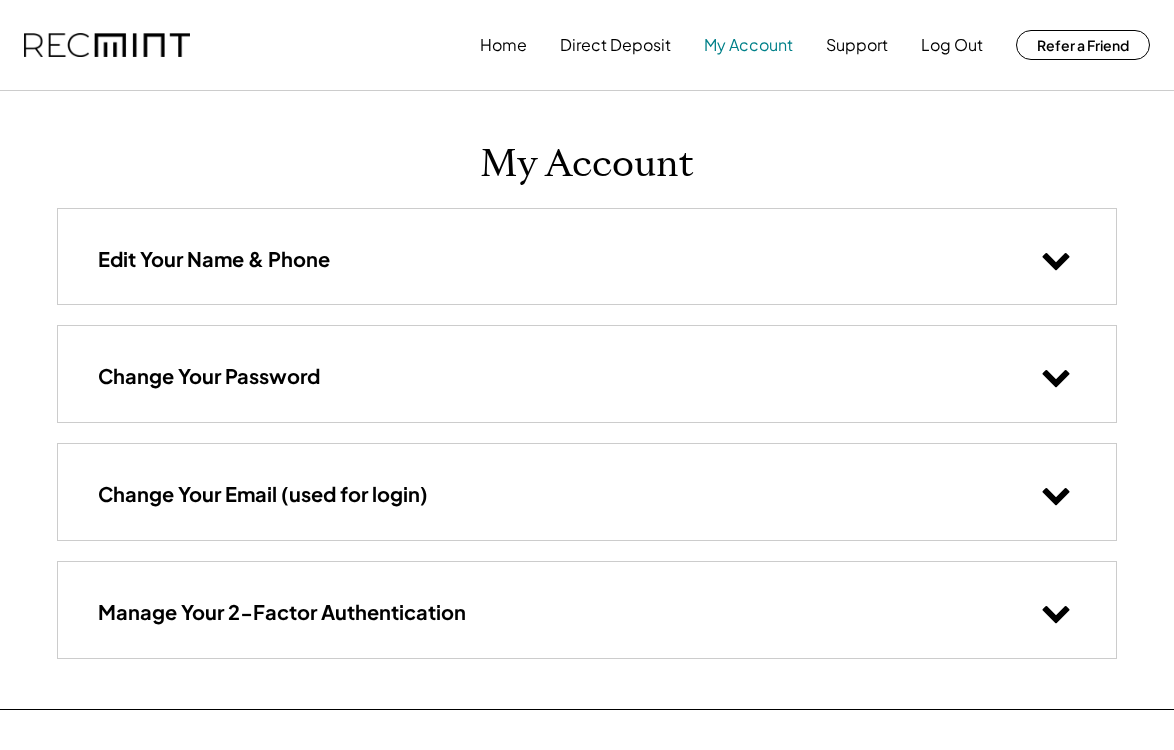 scroll, scrollTop: 0, scrollLeft: 0, axis: both 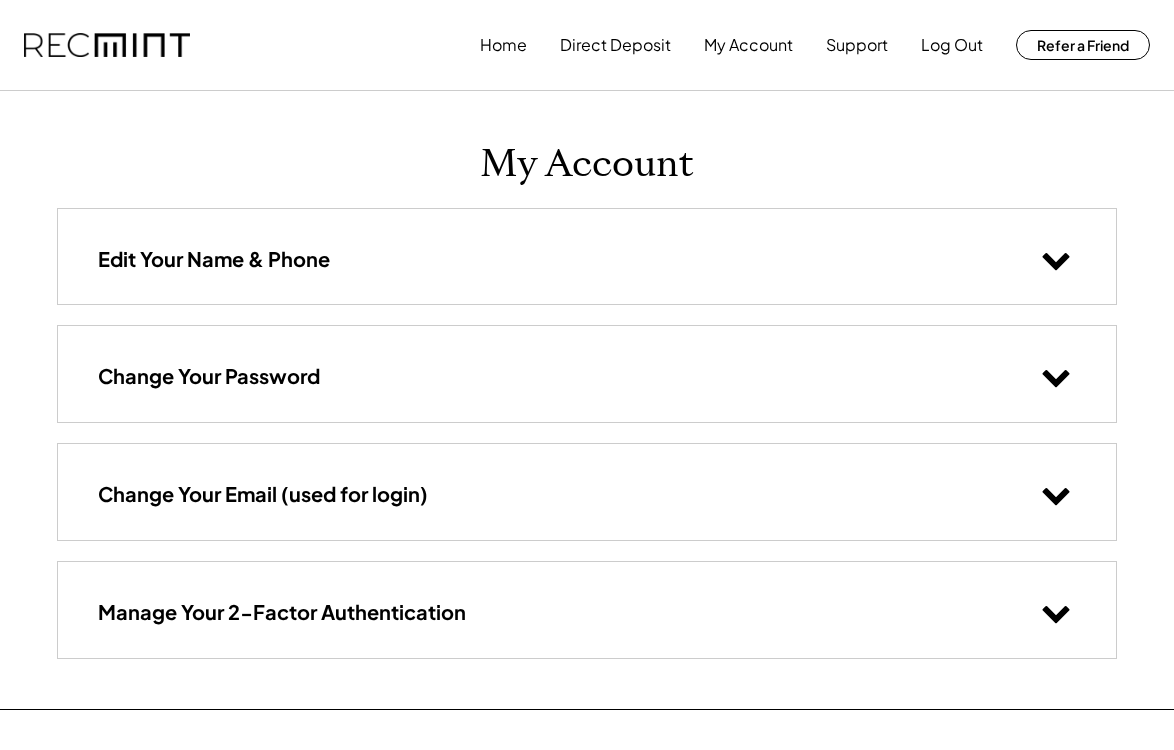 click on "Home Direct Deposit My Account Support Log Out Refer a Friend" at bounding box center (815, 45) 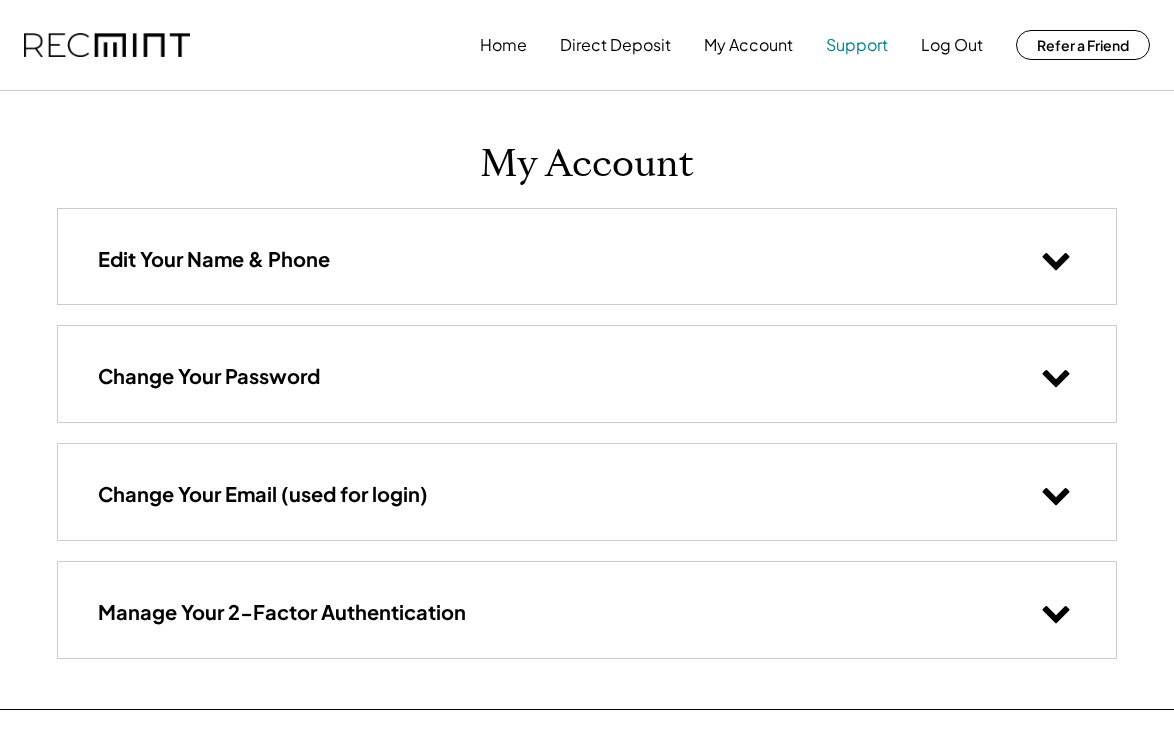 click on "Support" at bounding box center [857, 45] 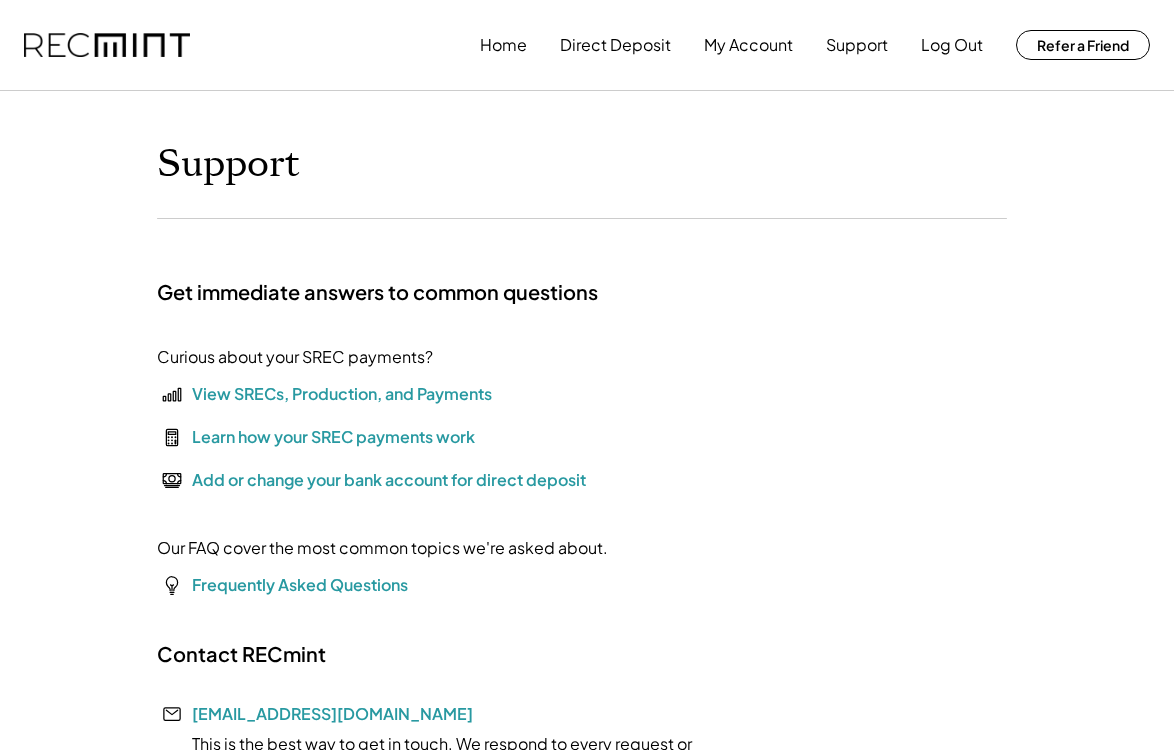 scroll, scrollTop: 0, scrollLeft: 0, axis: both 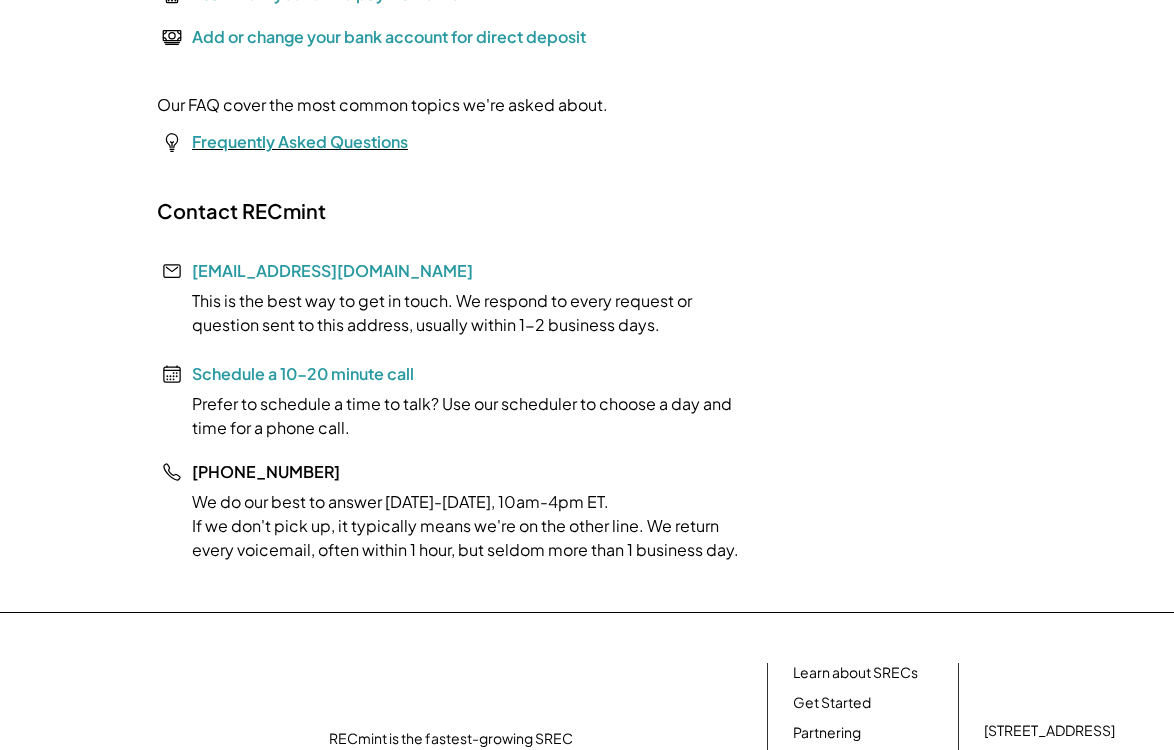 click on "Frequently Asked Questions" at bounding box center (300, 141) 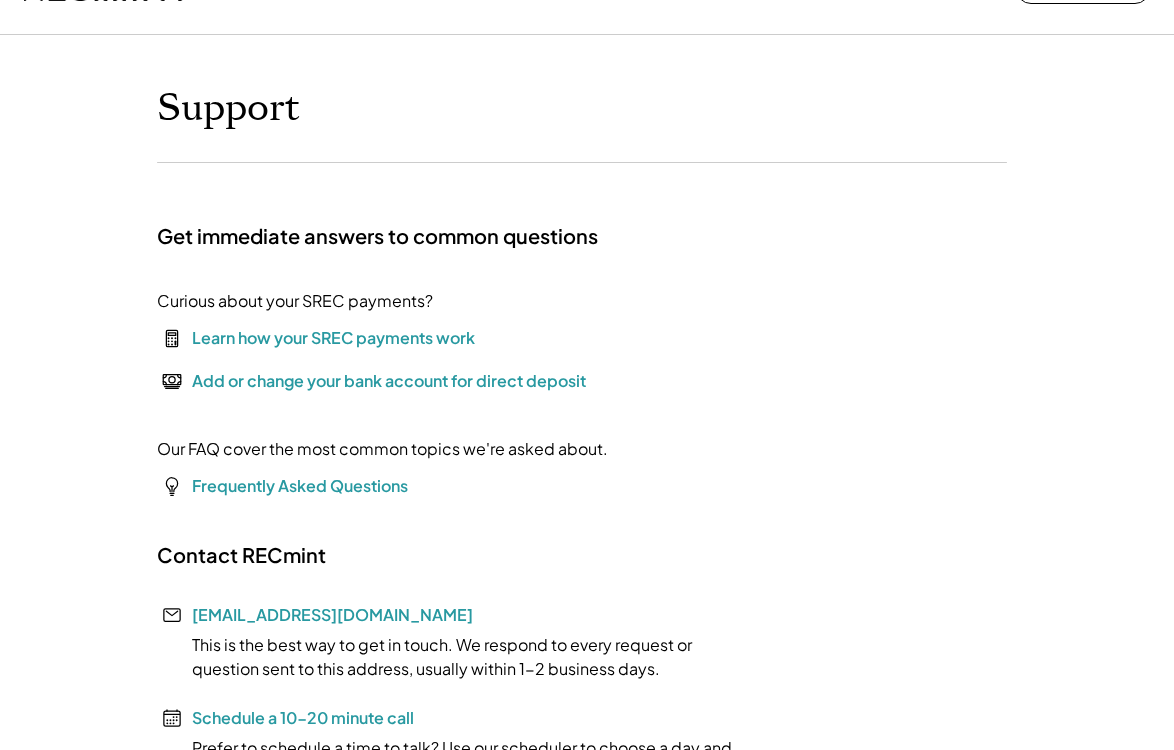 scroll, scrollTop: 0, scrollLeft: 0, axis: both 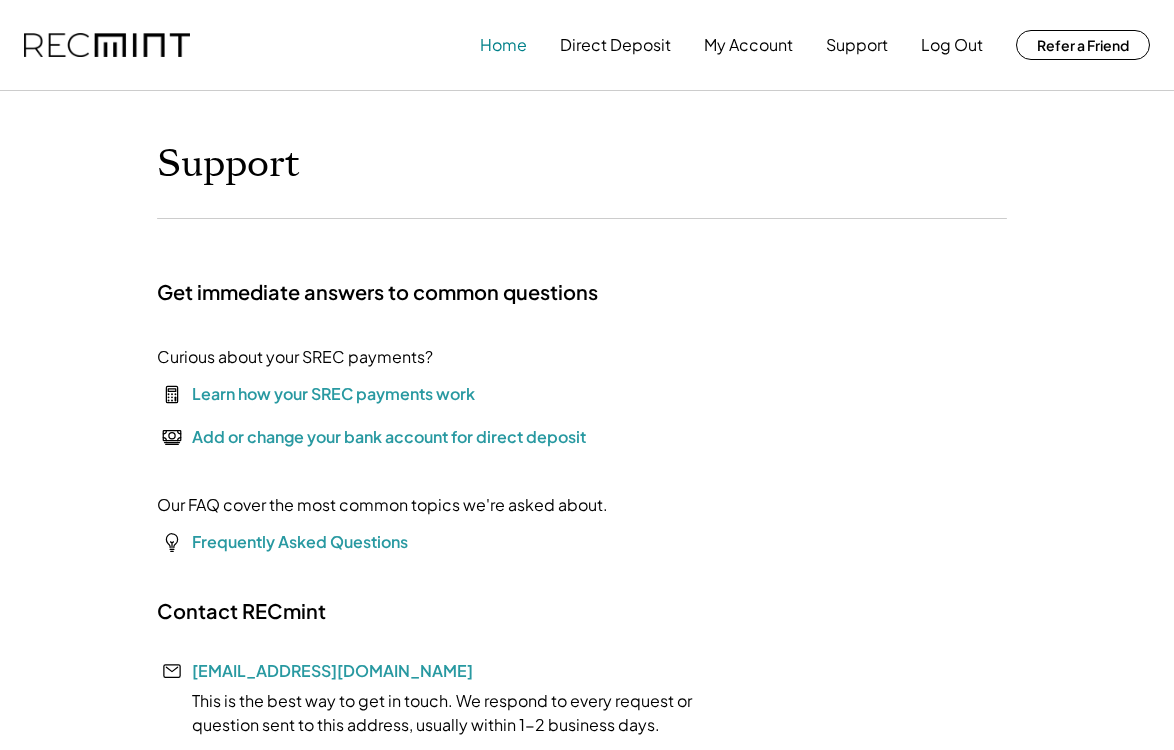 click on "Home" at bounding box center [503, 45] 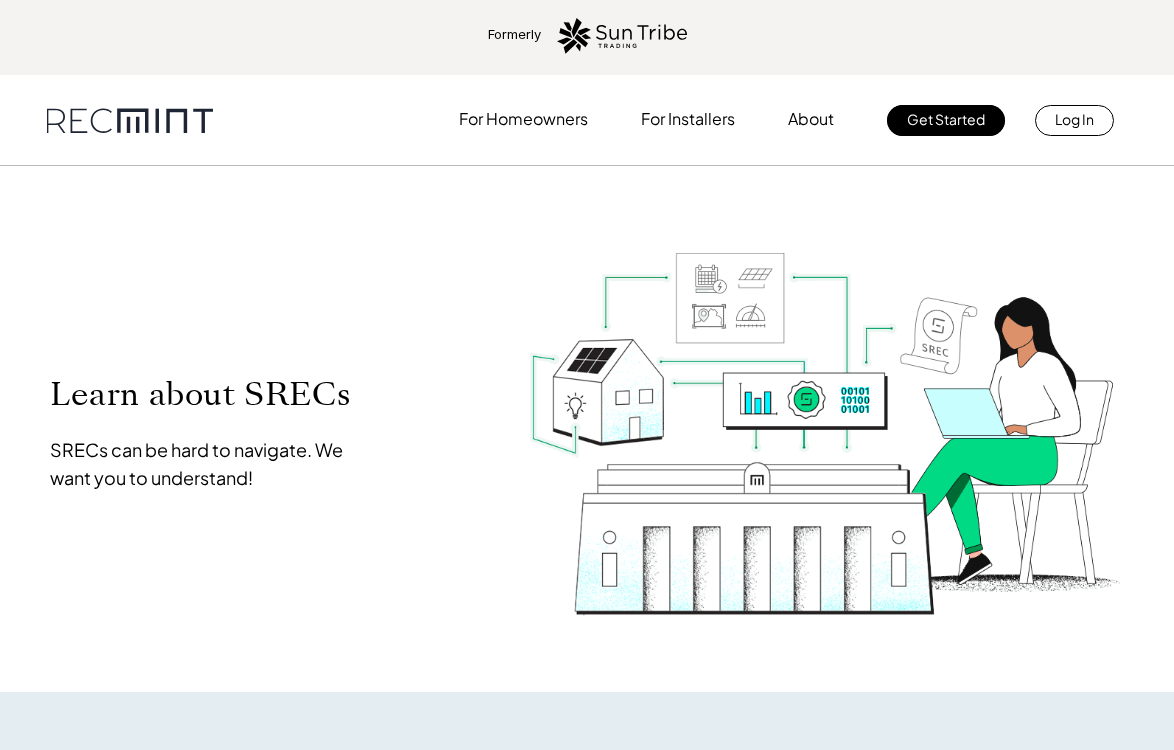 scroll, scrollTop: 0, scrollLeft: 0, axis: both 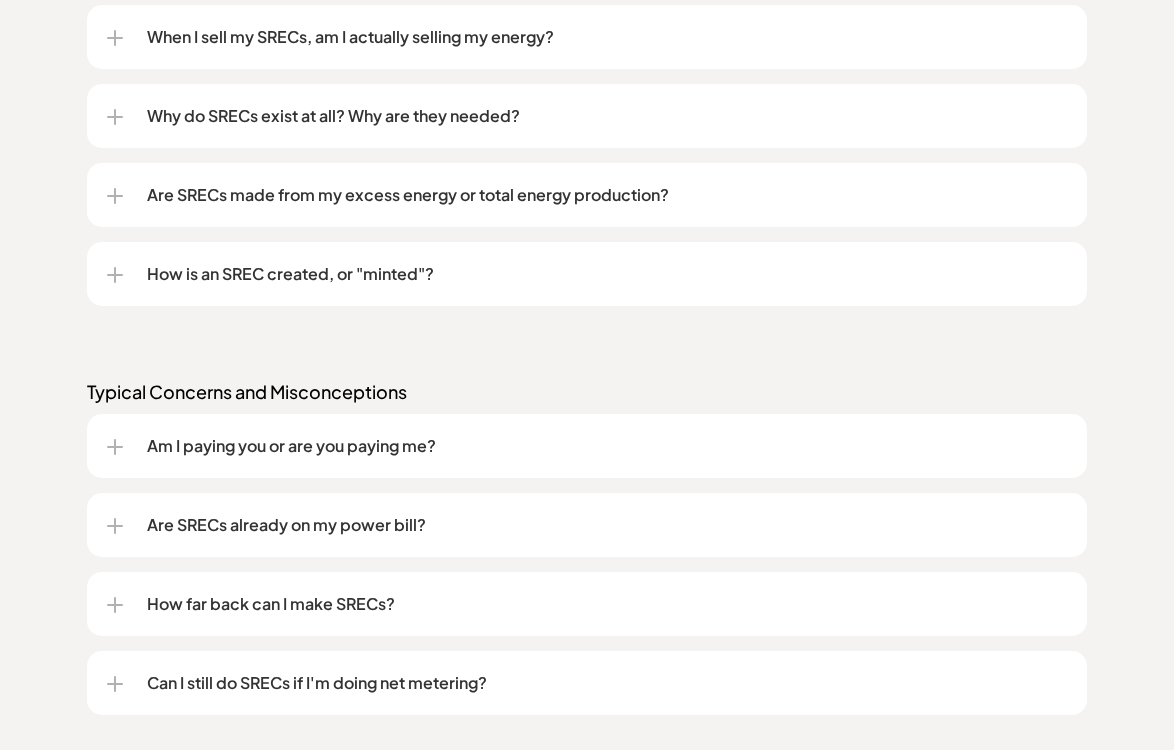 click on "How is an SREC created, or "minted"?" at bounding box center (587, 274) 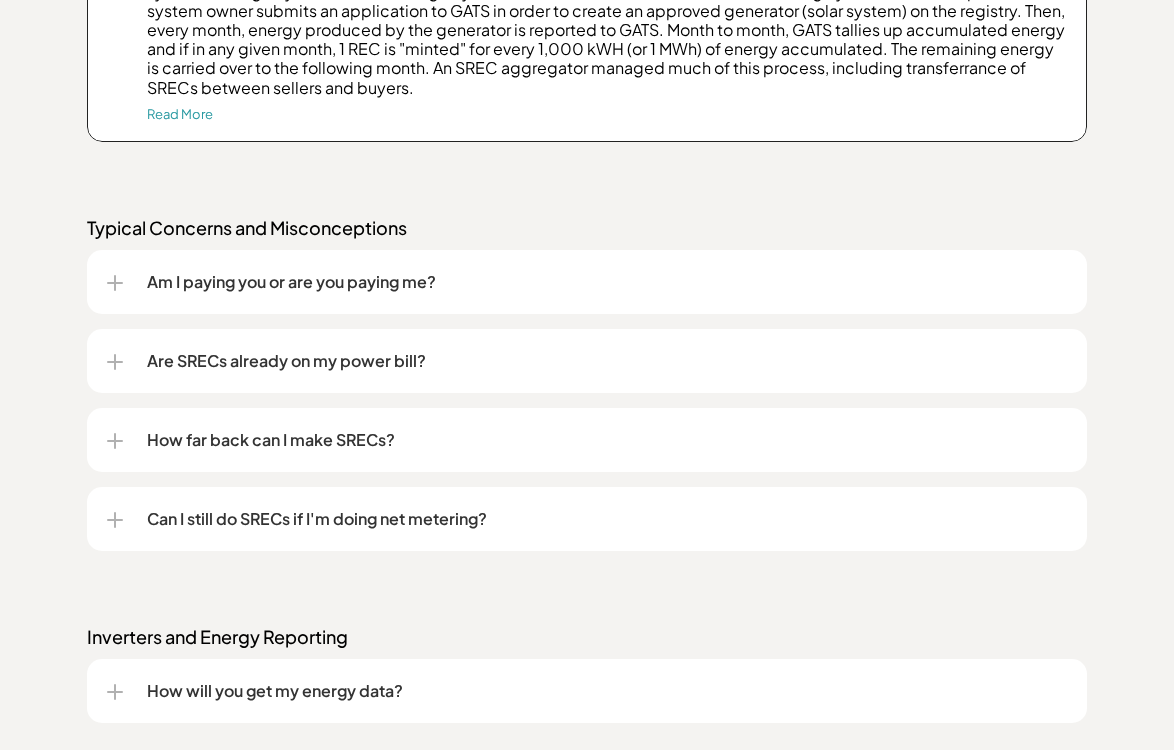scroll, scrollTop: 2300, scrollLeft: 0, axis: vertical 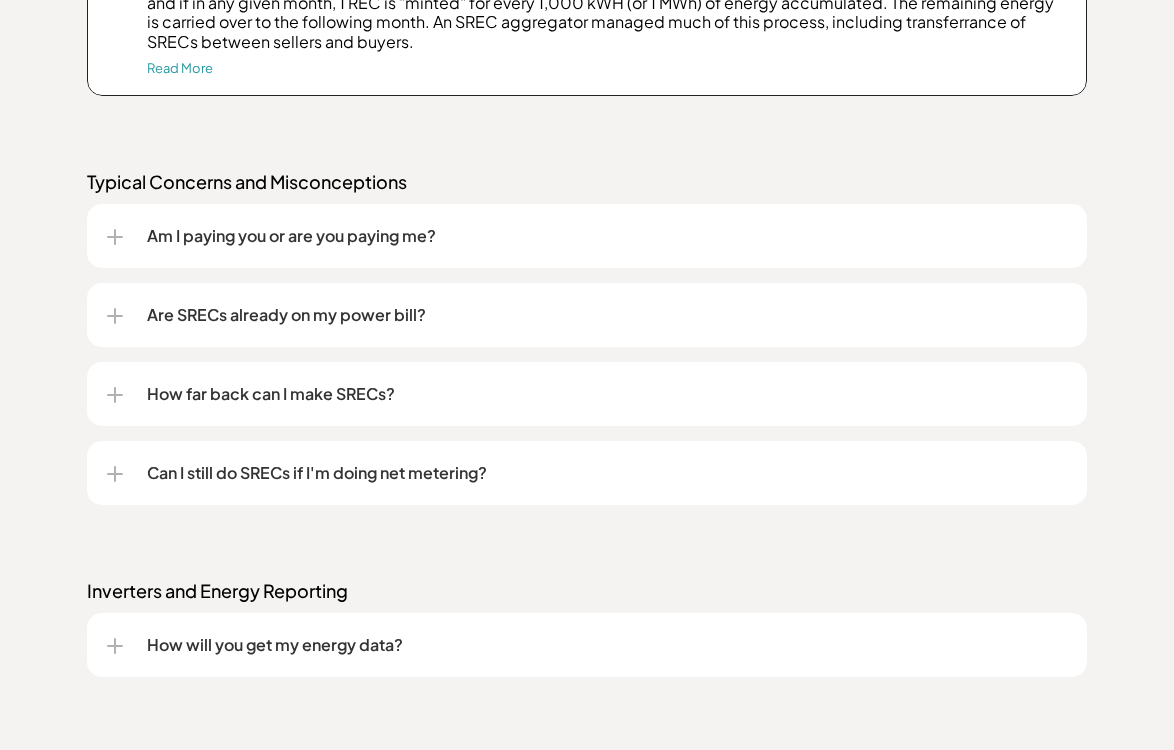 click at bounding box center [115, 316] 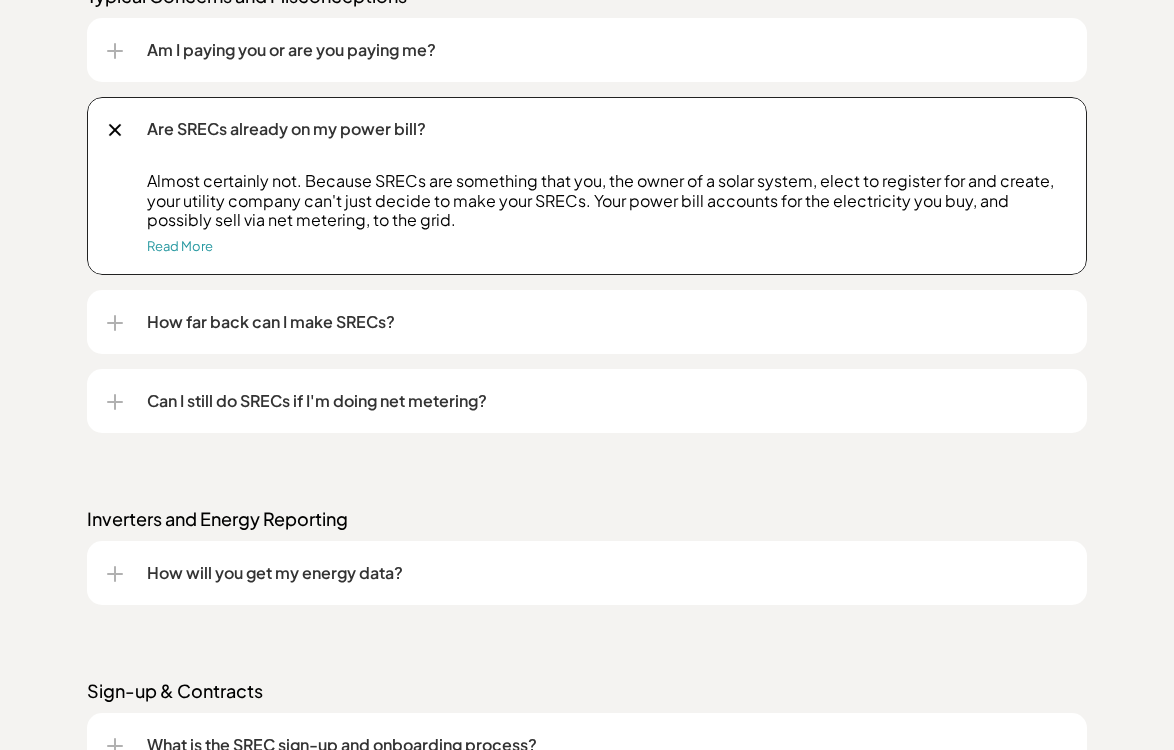 scroll, scrollTop: 2500, scrollLeft: 0, axis: vertical 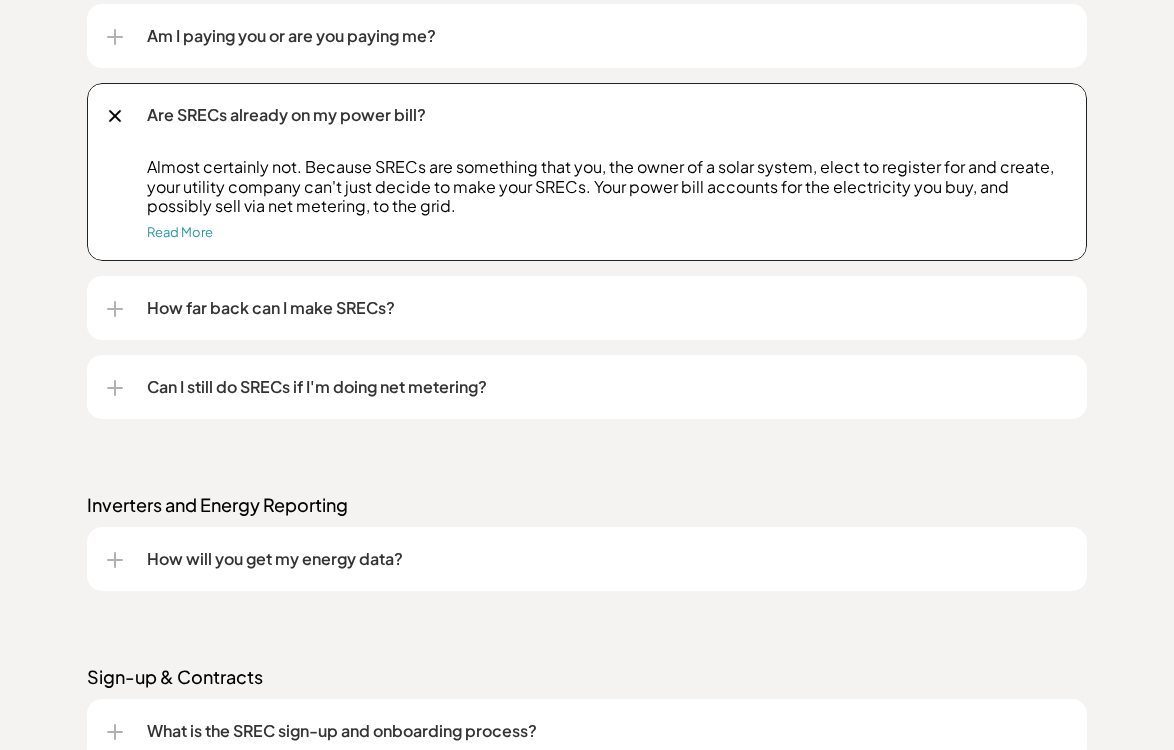 click at bounding box center [115, 309] 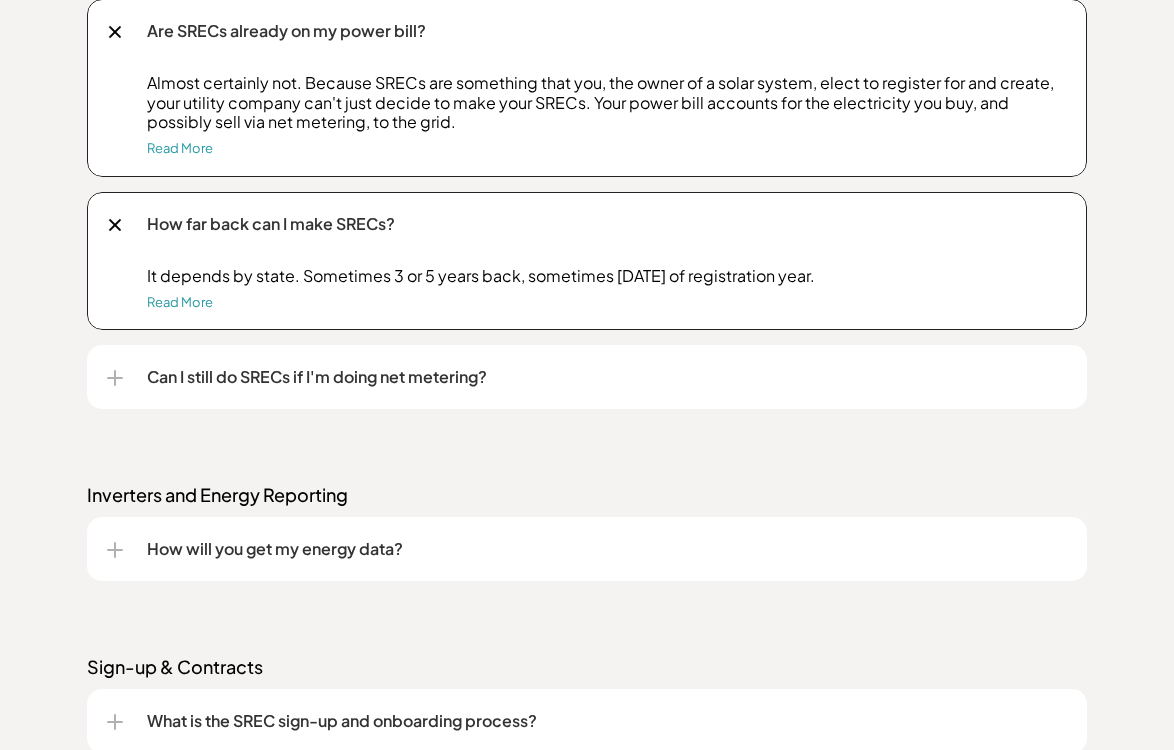 scroll, scrollTop: 2700, scrollLeft: 0, axis: vertical 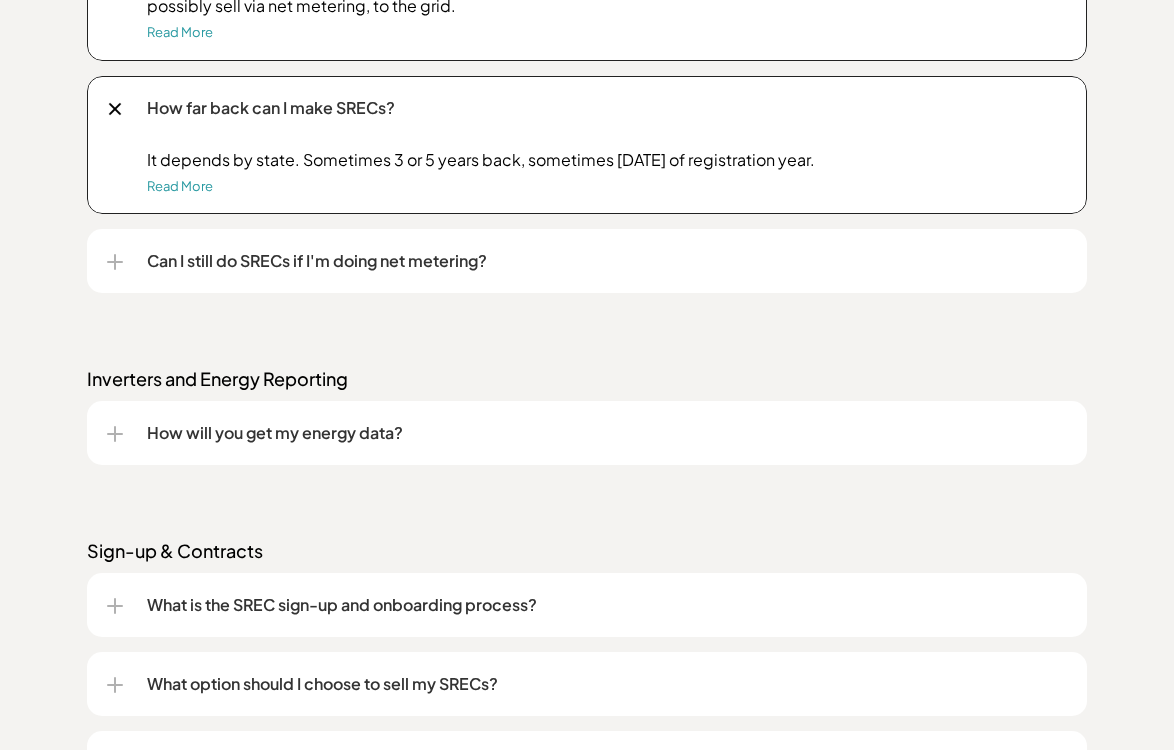 click at bounding box center [115, 262] 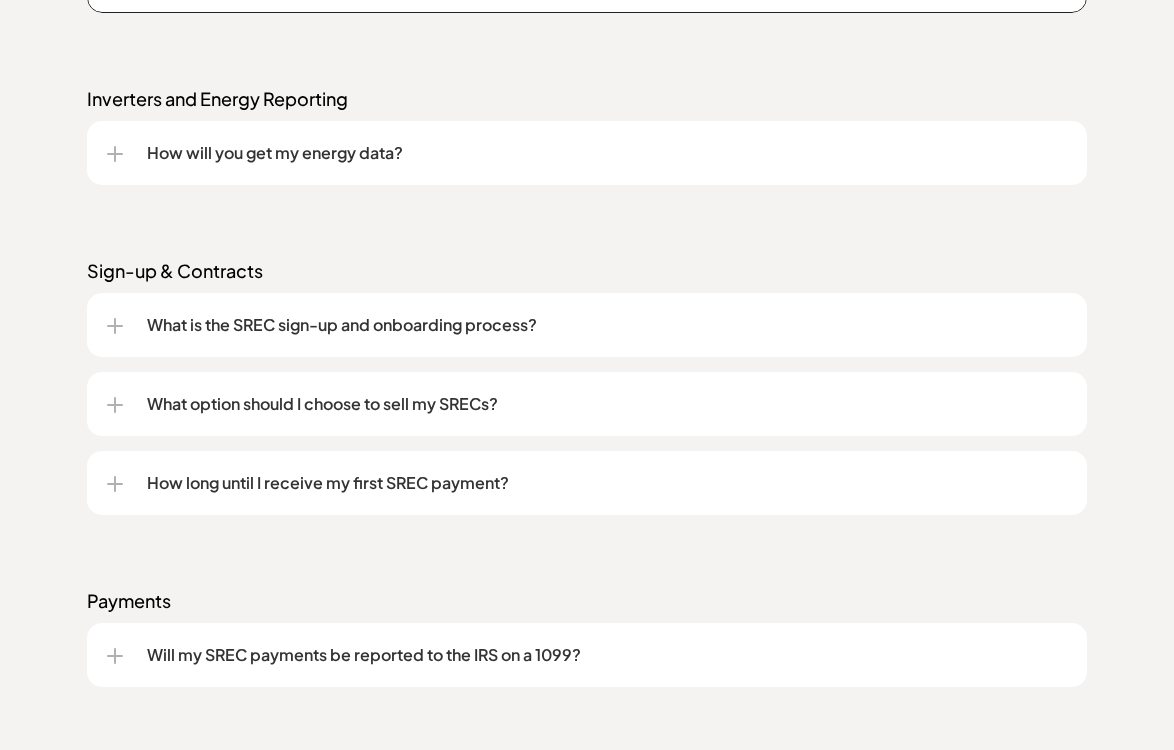 scroll, scrollTop: 3200, scrollLeft: 0, axis: vertical 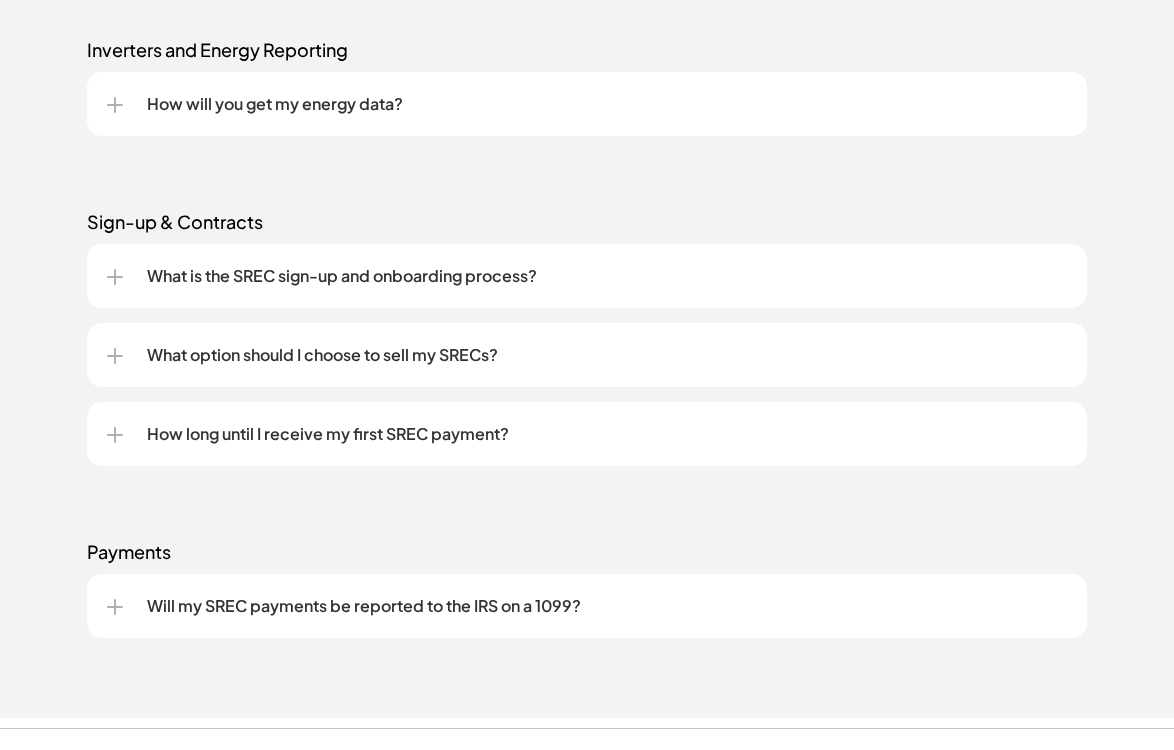 click at bounding box center (115, 356) 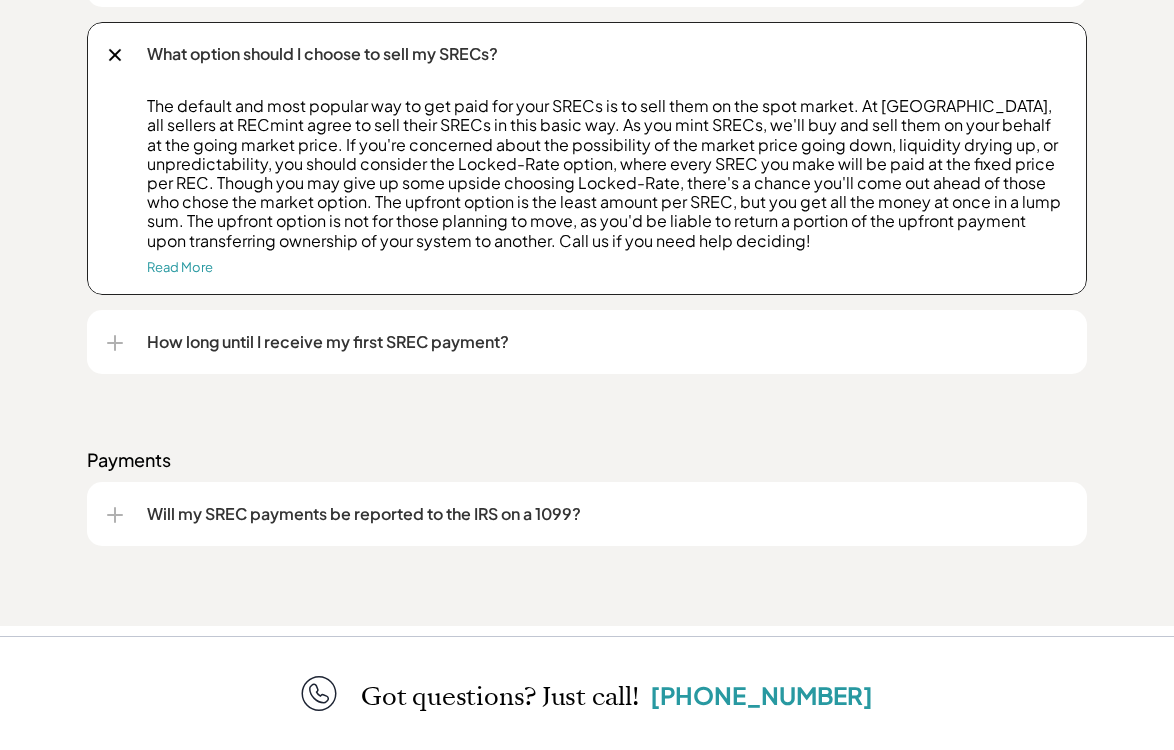 scroll, scrollTop: 3700, scrollLeft: 0, axis: vertical 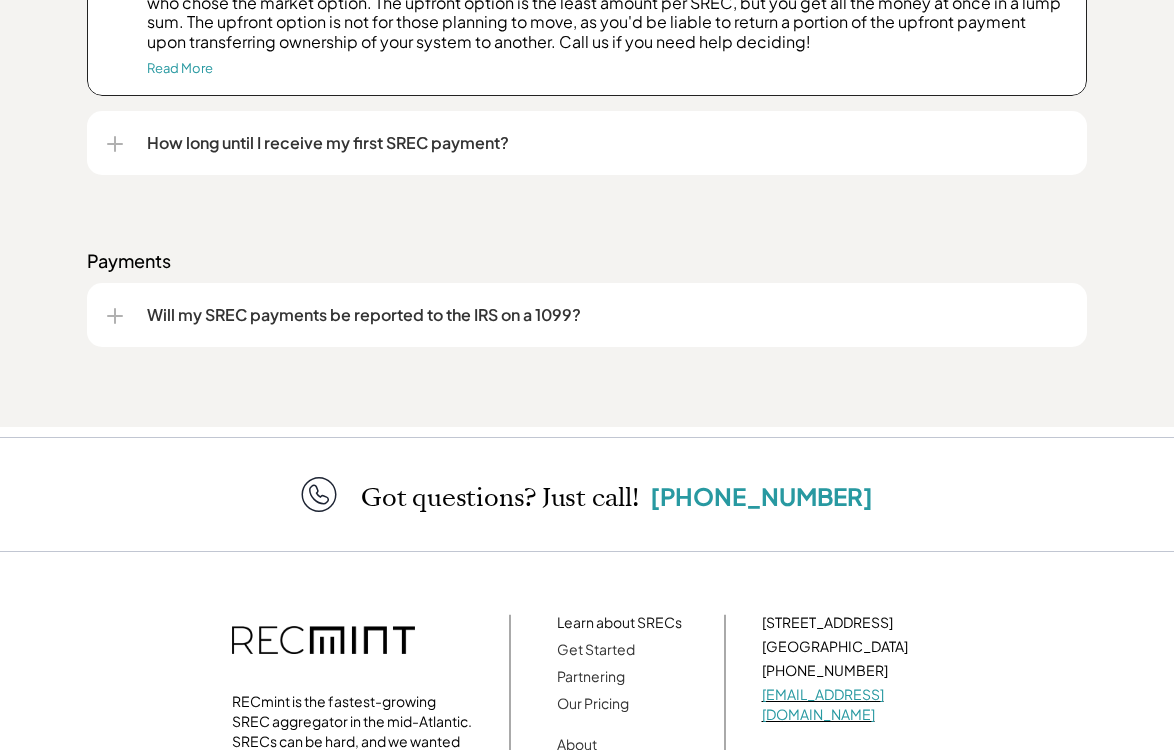 click at bounding box center [115, 316] 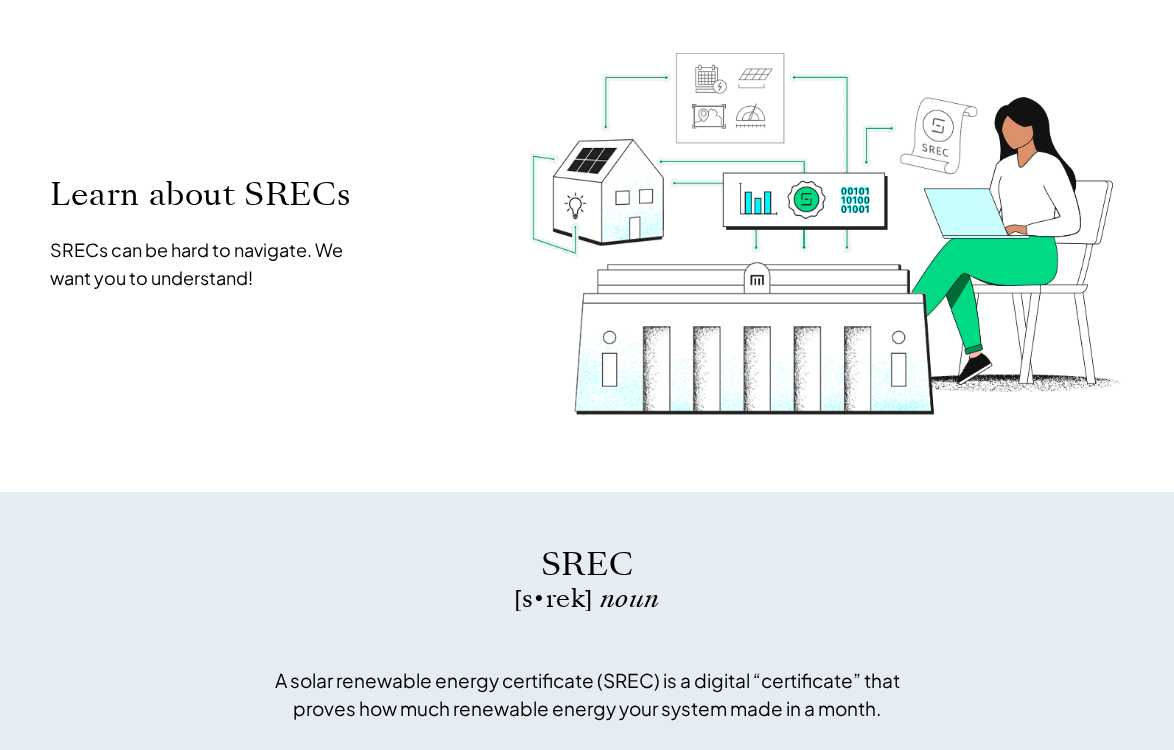 scroll, scrollTop: 0, scrollLeft: 0, axis: both 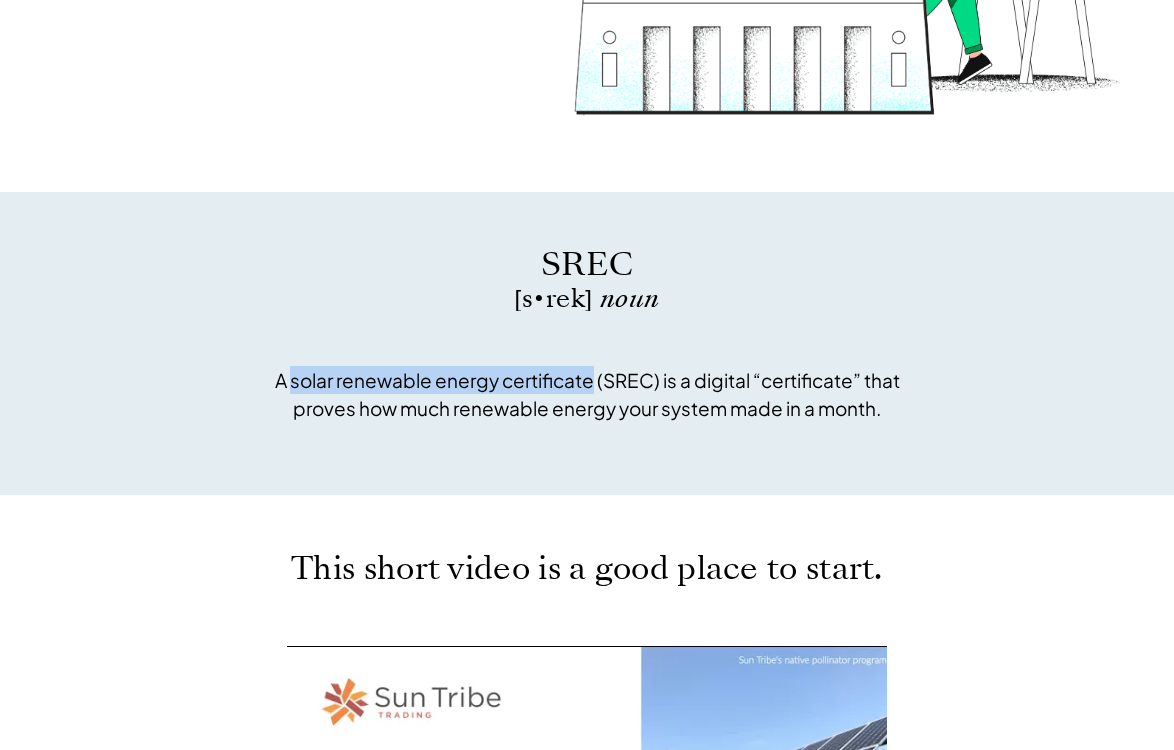 drag, startPoint x: 592, startPoint y: 380, endPoint x: 288, endPoint y: 388, distance: 304.10526 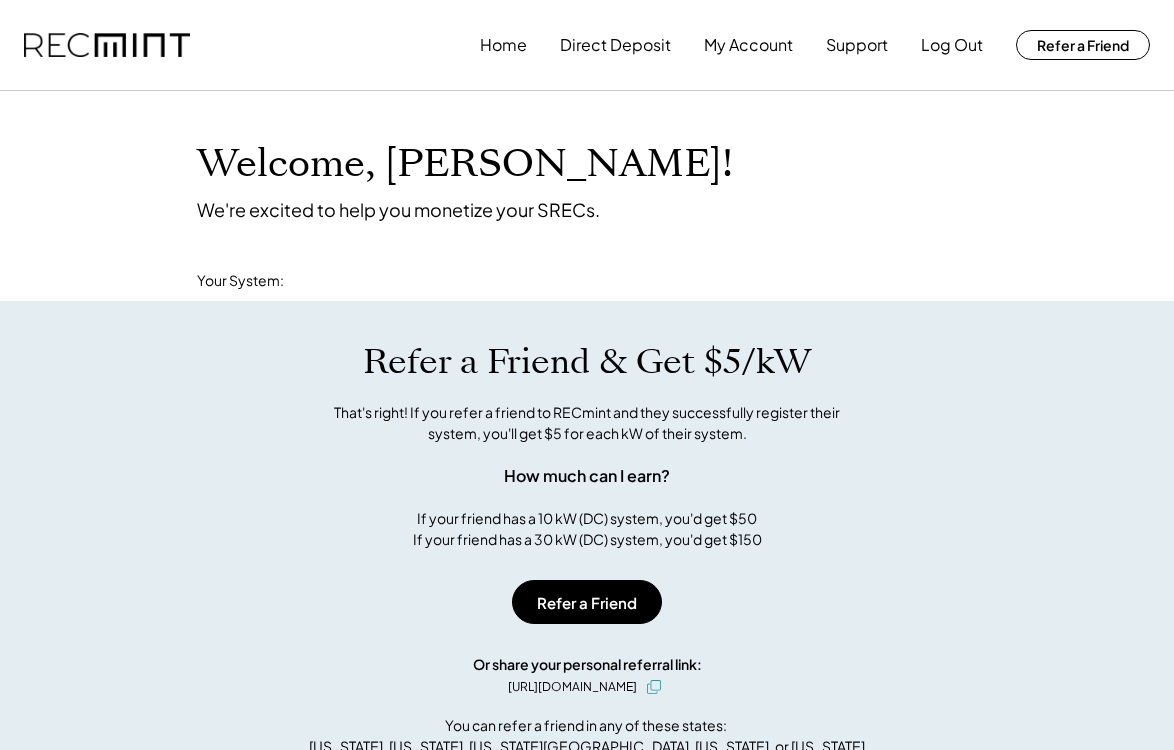 scroll, scrollTop: 0, scrollLeft: 0, axis: both 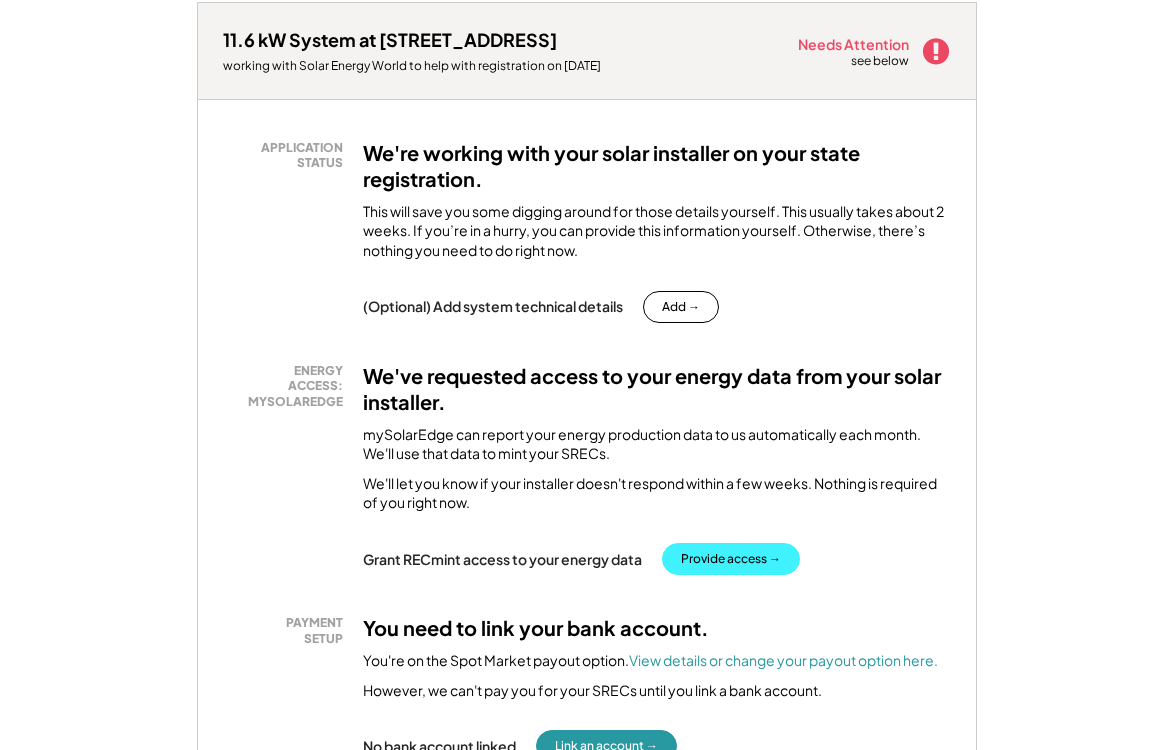 click on "Provide access →" at bounding box center (731, 559) 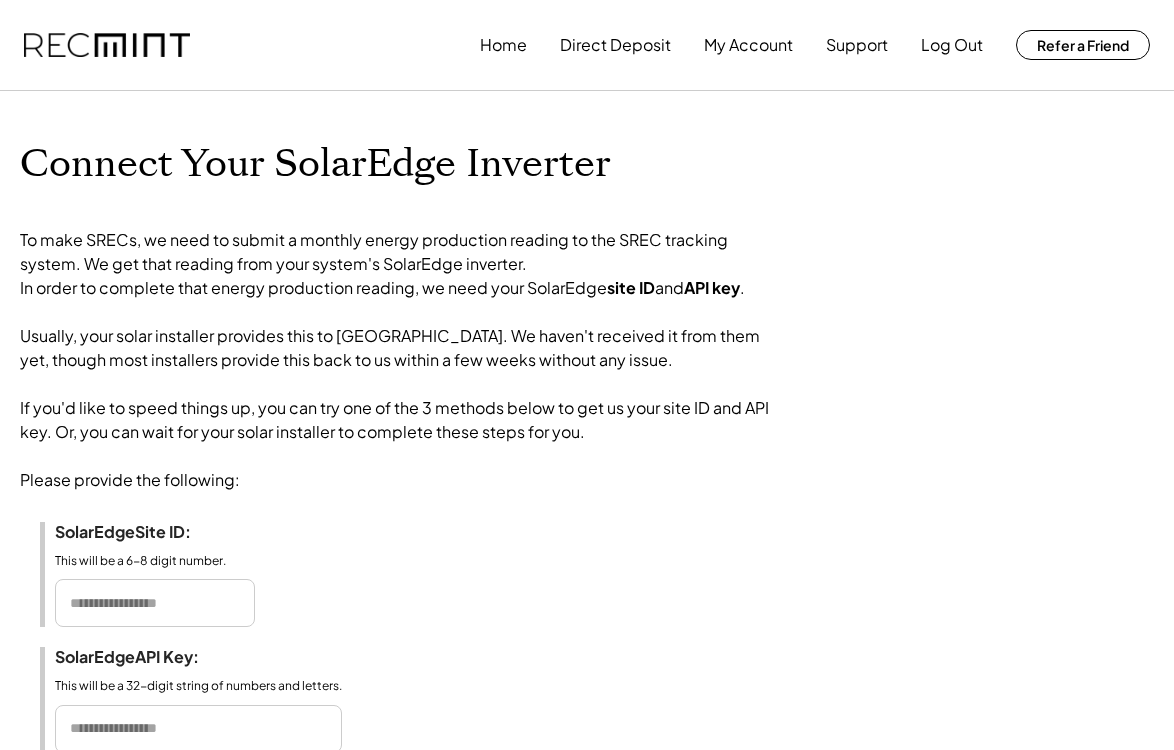 scroll, scrollTop: 0, scrollLeft: 0, axis: both 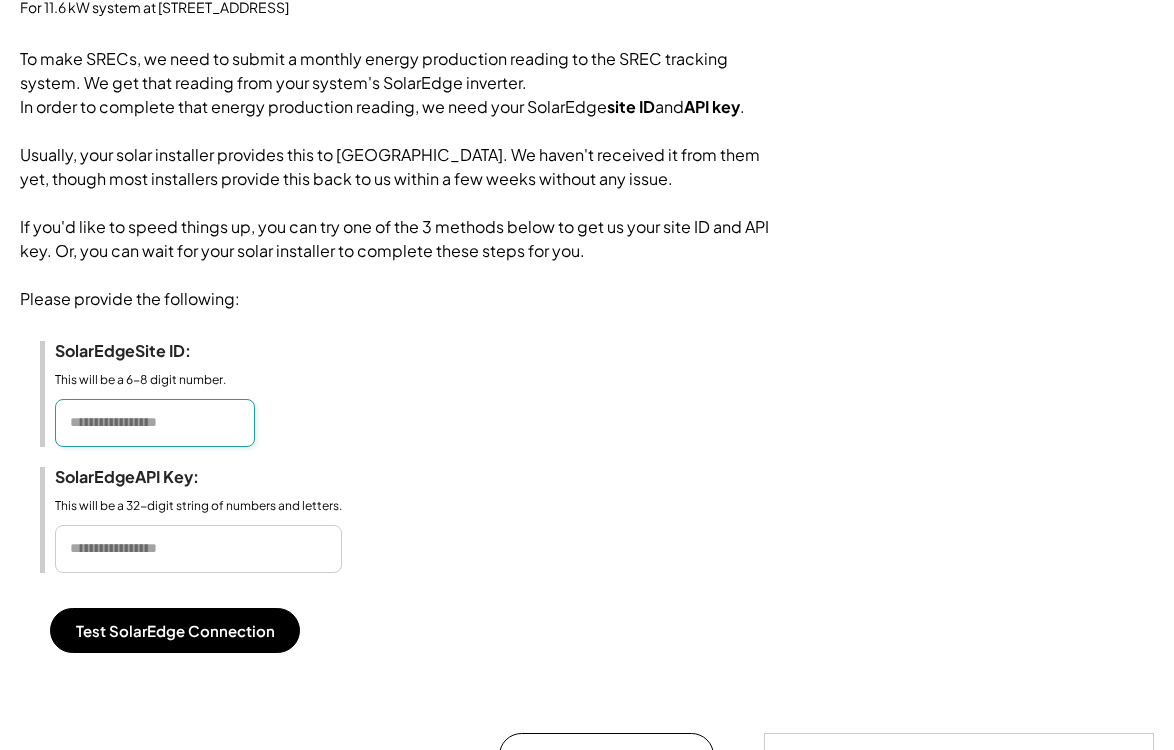 click at bounding box center (155, 423) 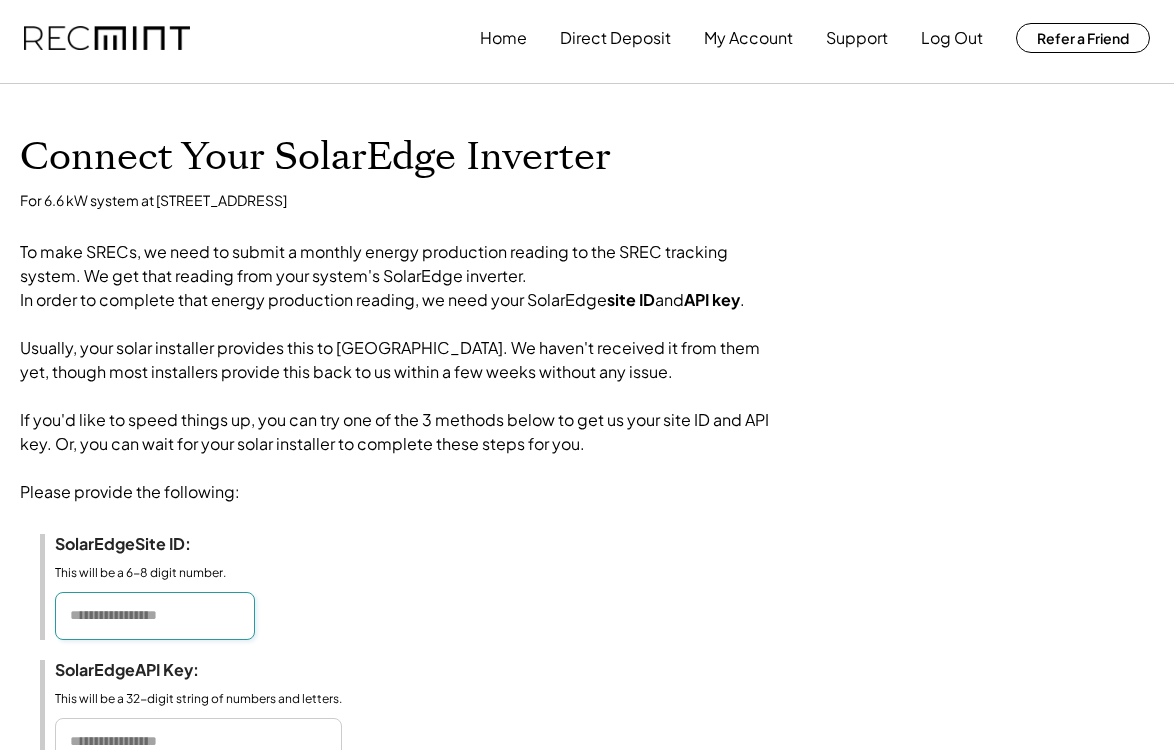 scroll, scrollTop: 0, scrollLeft: 0, axis: both 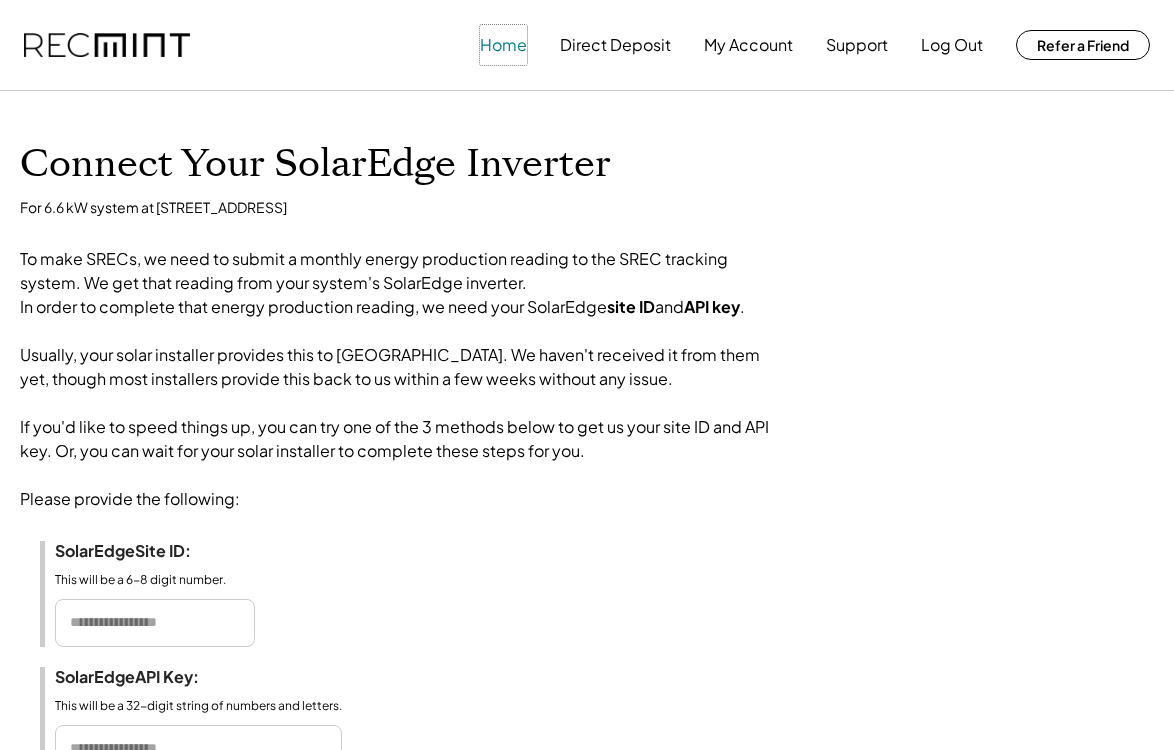 click on "Home" at bounding box center [503, 45] 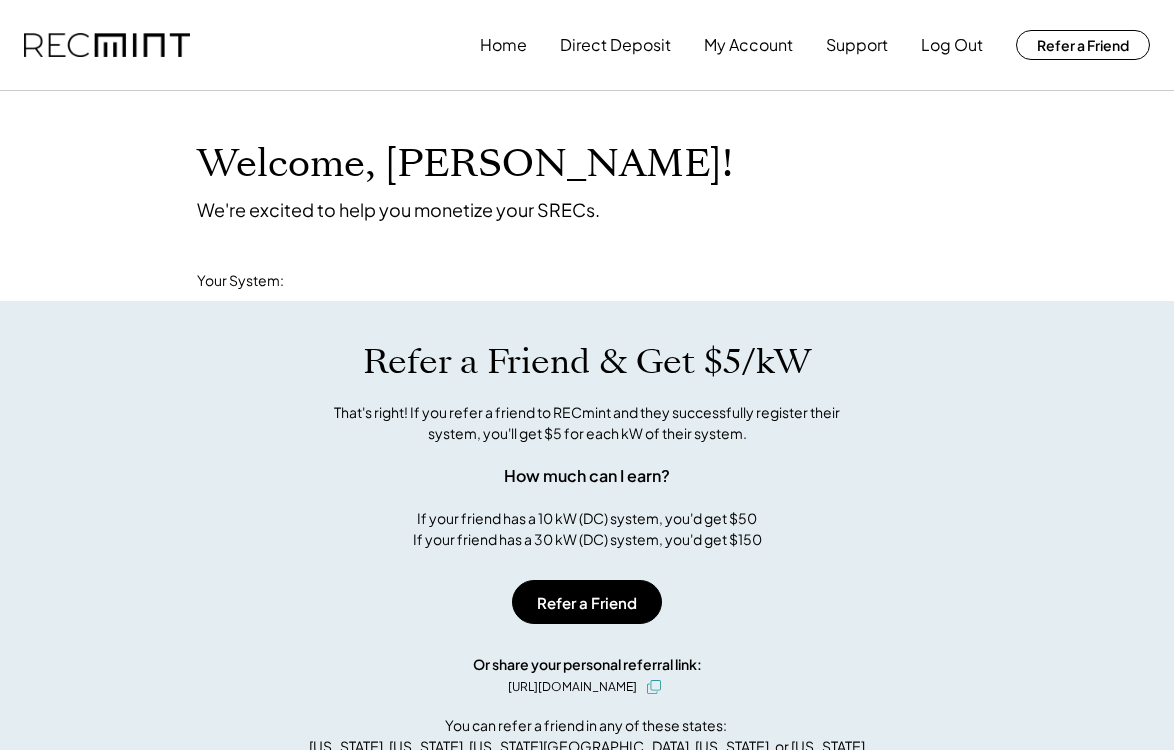 scroll, scrollTop: 0, scrollLeft: 0, axis: both 